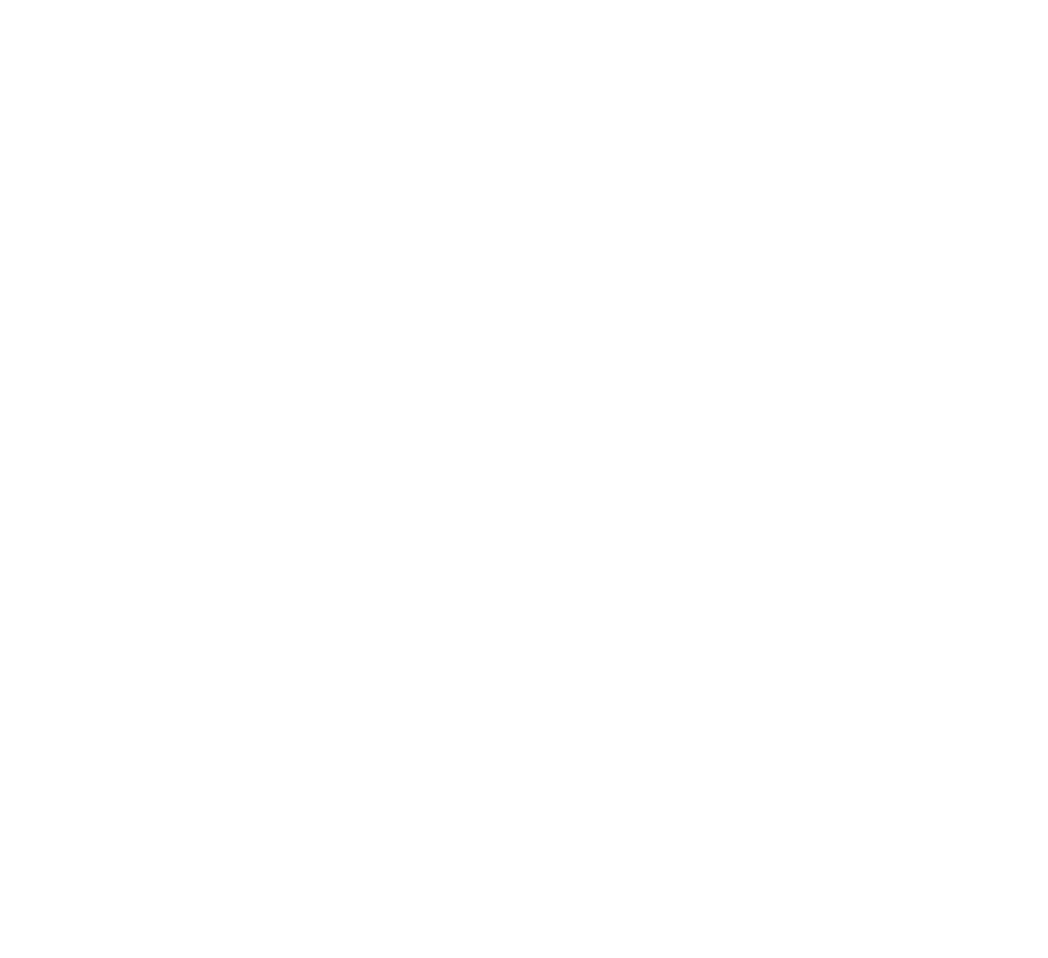 scroll, scrollTop: 0, scrollLeft: 0, axis: both 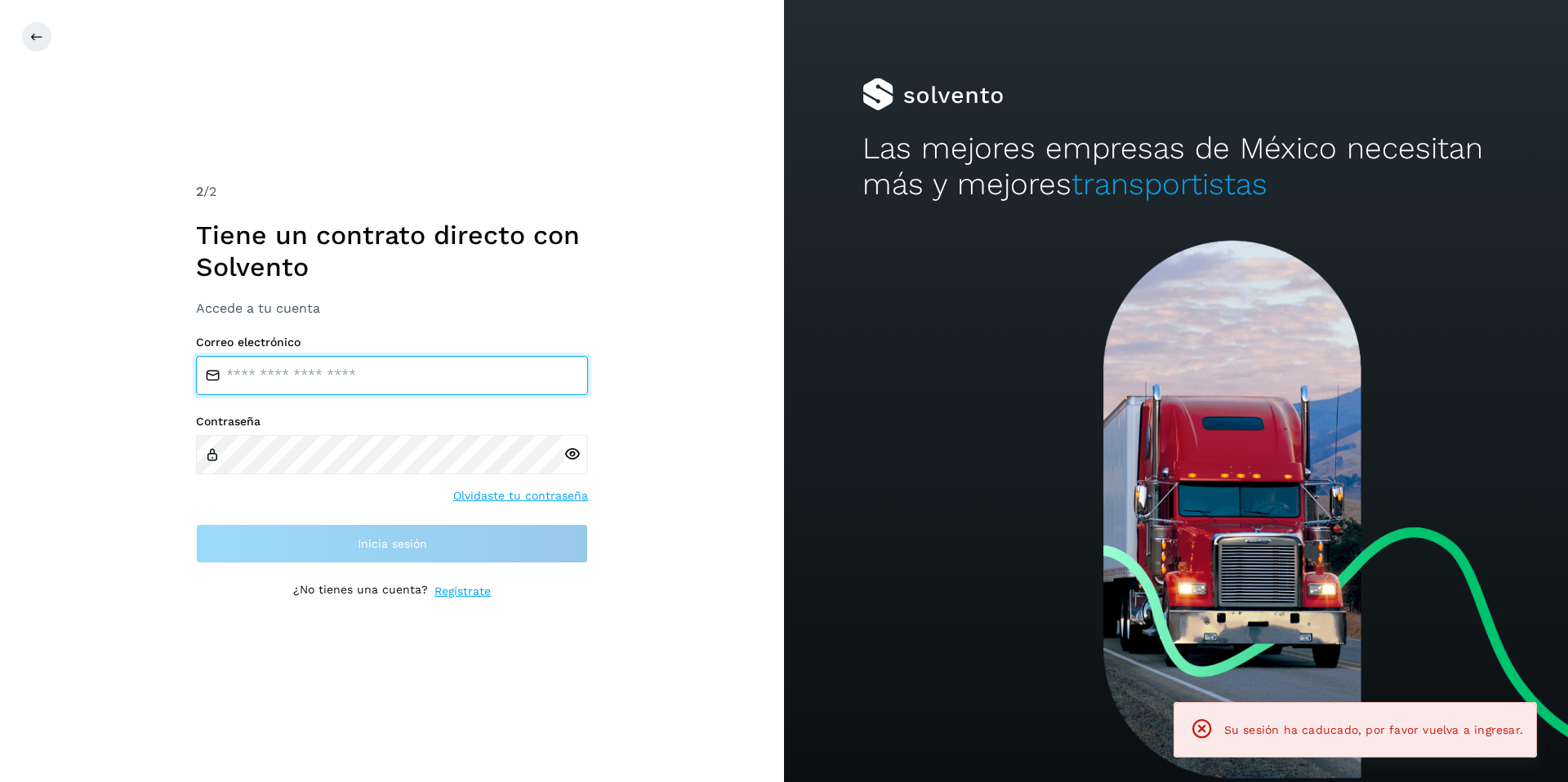drag, startPoint x: 381, startPoint y: 355, endPoint x: 374, endPoint y: 375, distance: 21.18962 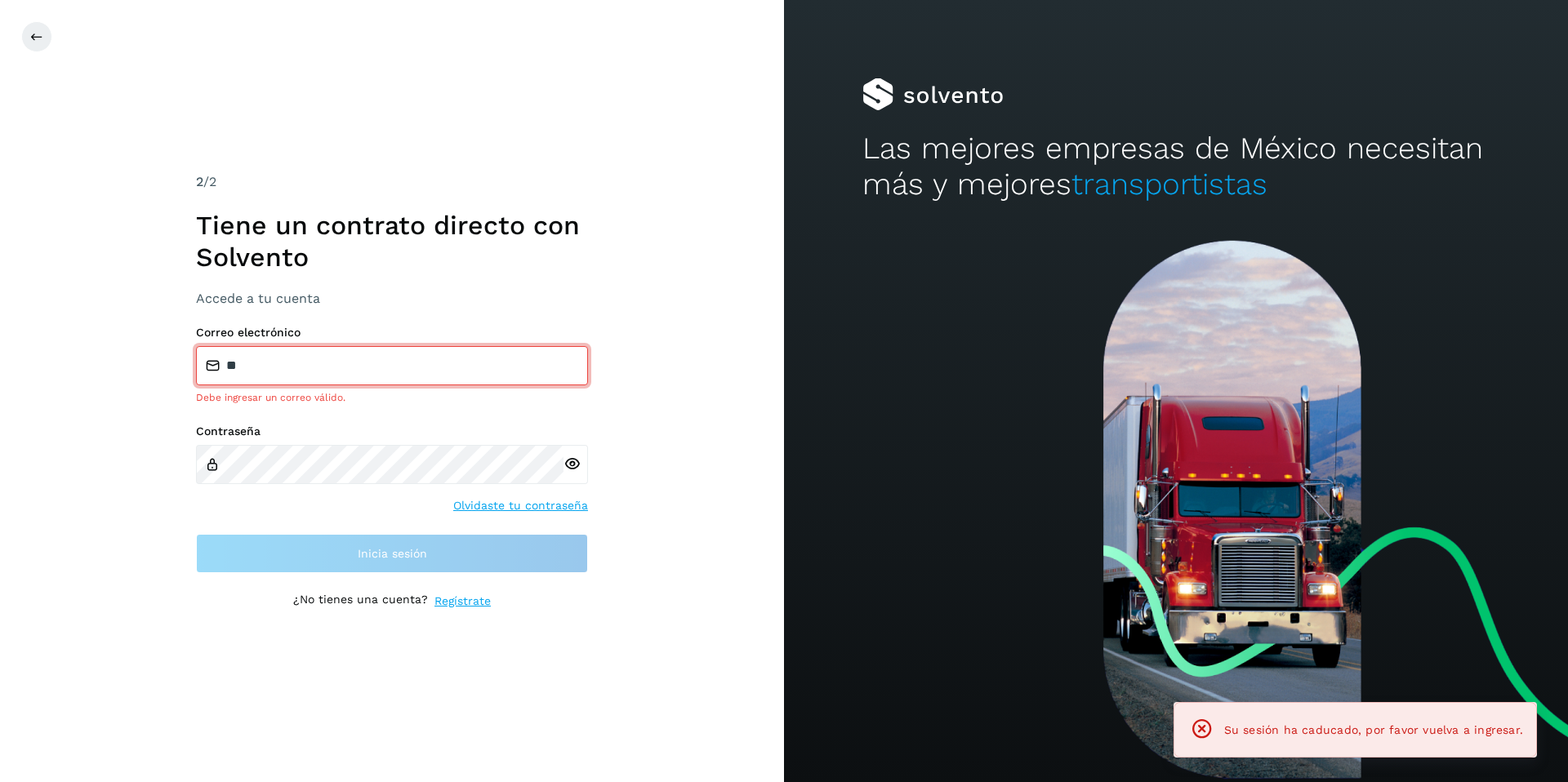 type on "**********" 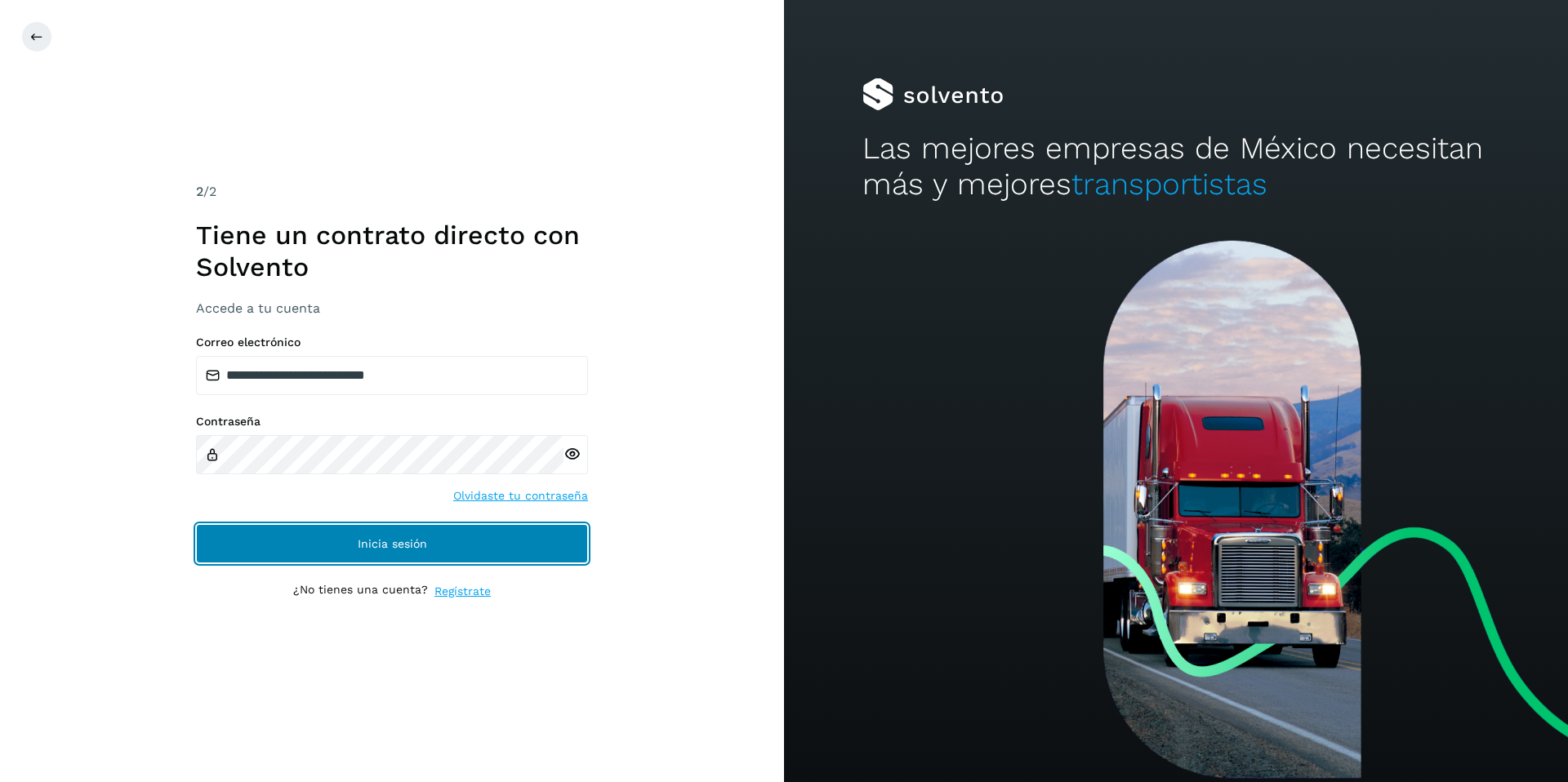 click on "Inicia sesión" at bounding box center [392, 544] 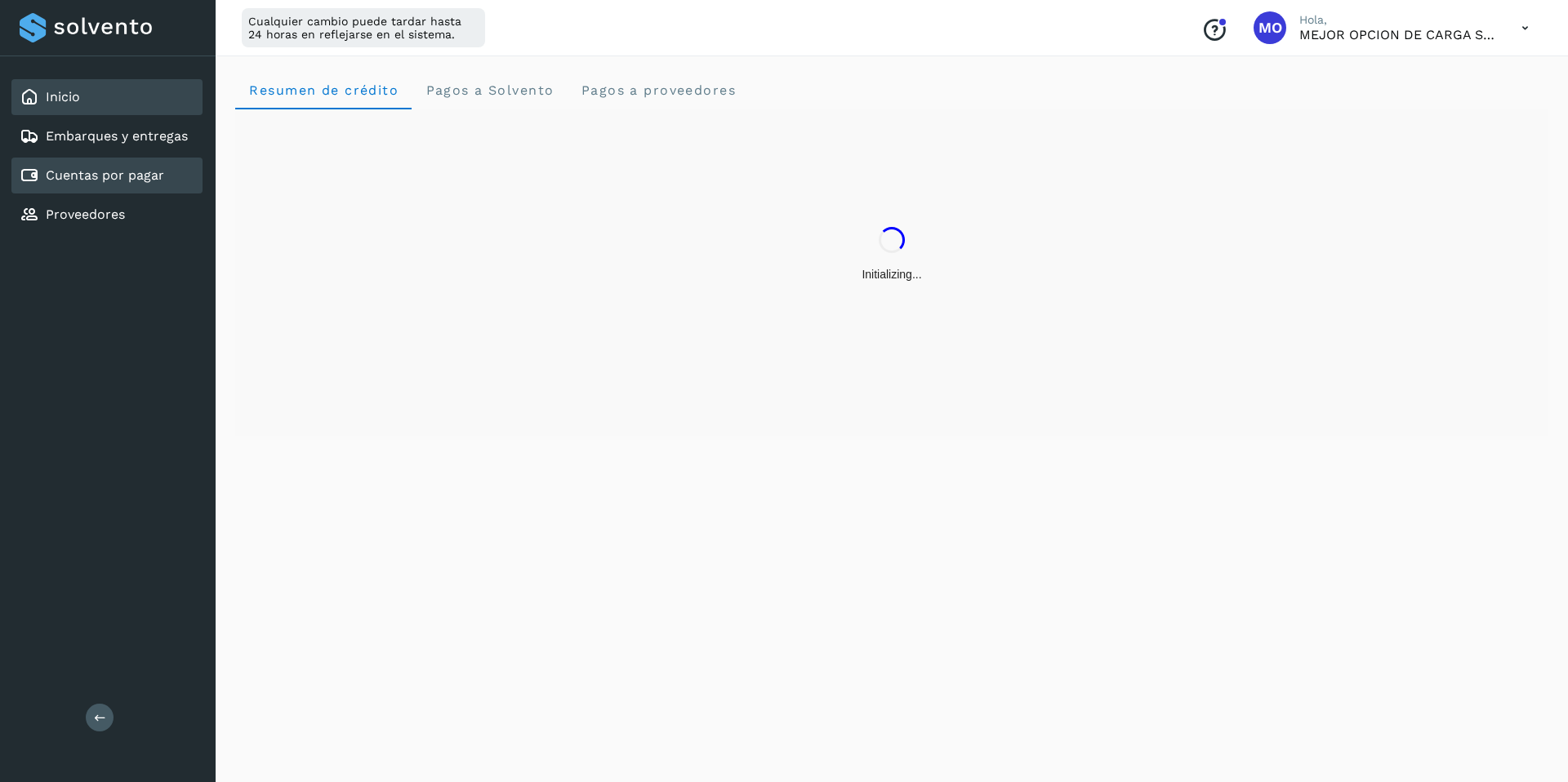 click on "Cuentas por pagar" at bounding box center [105, 175] 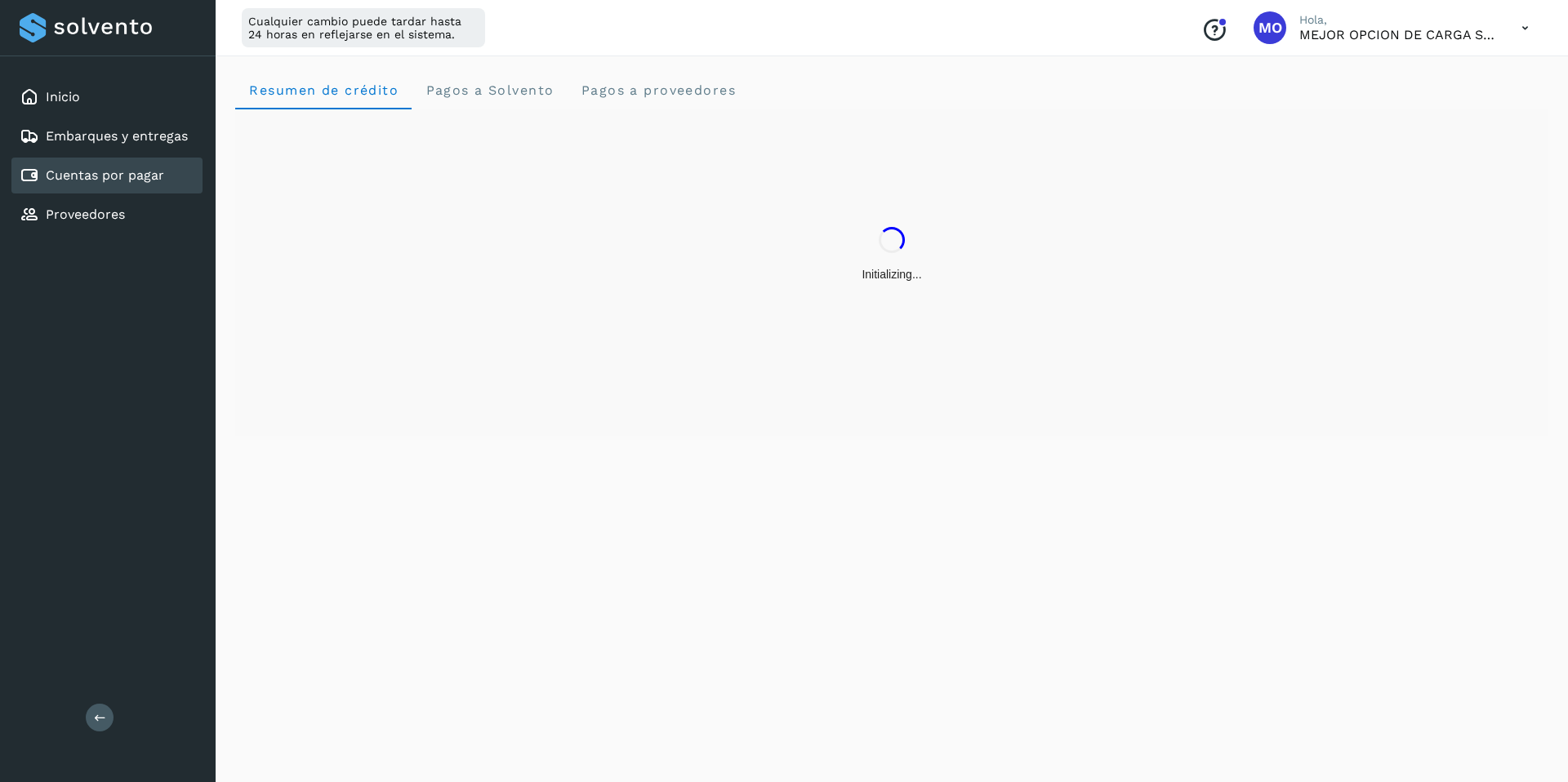 click on "Cuentas por pagar" at bounding box center [105, 175] 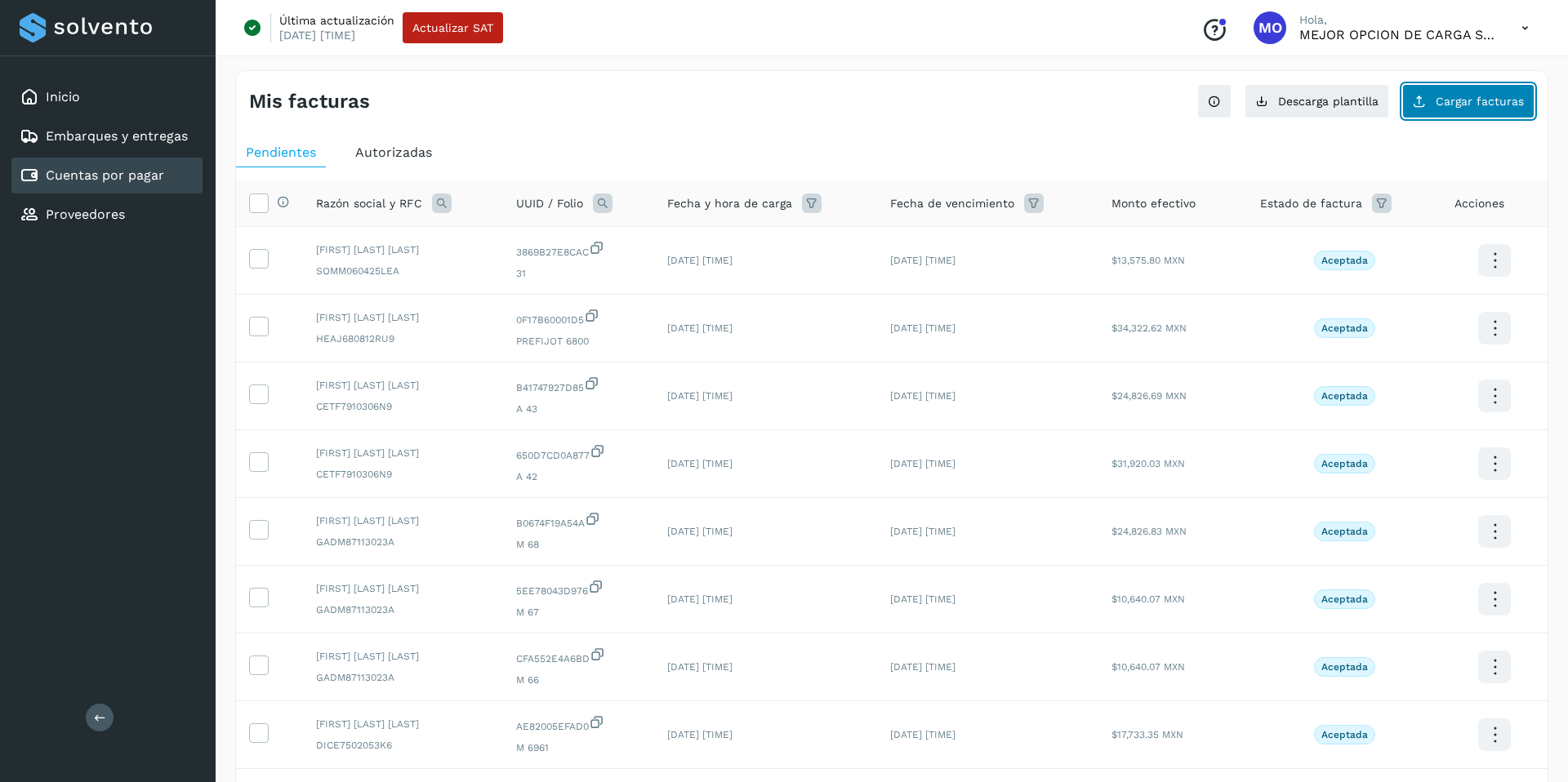 click on "Cargar facturas" 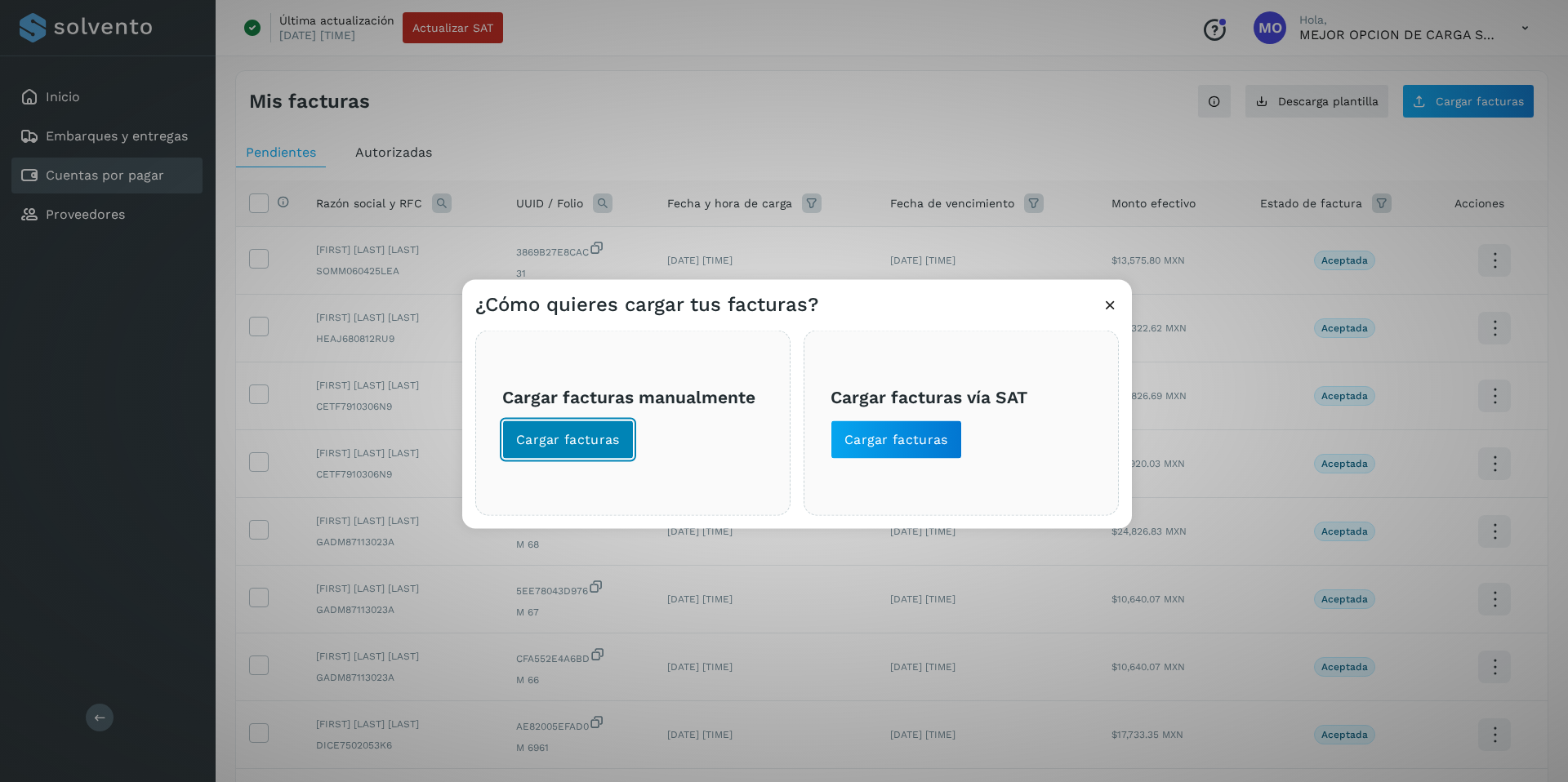 click on "Cargar facturas" 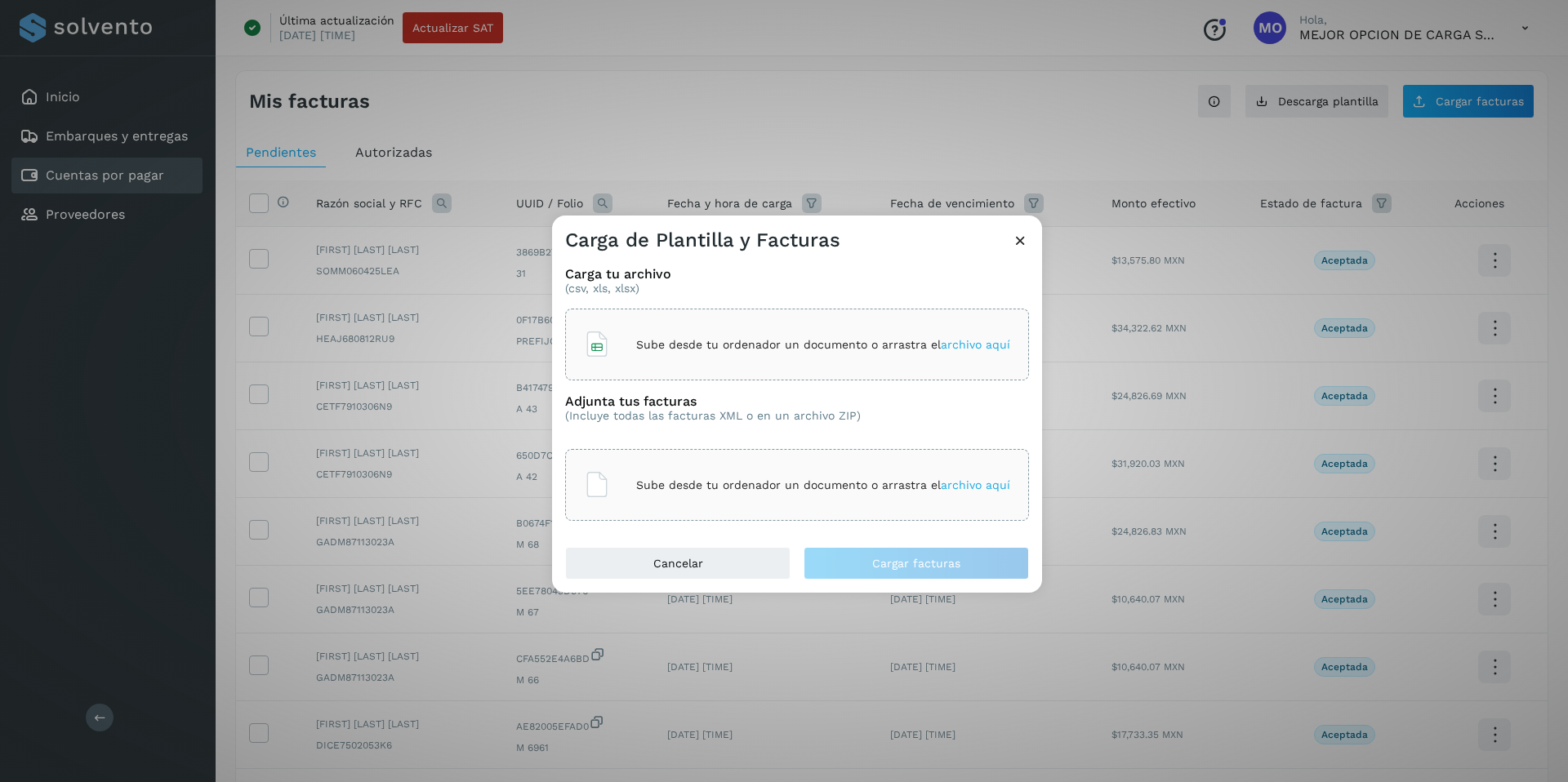 click on "Sube desde tu ordenador un documento o arrastra el  archivo aquí" 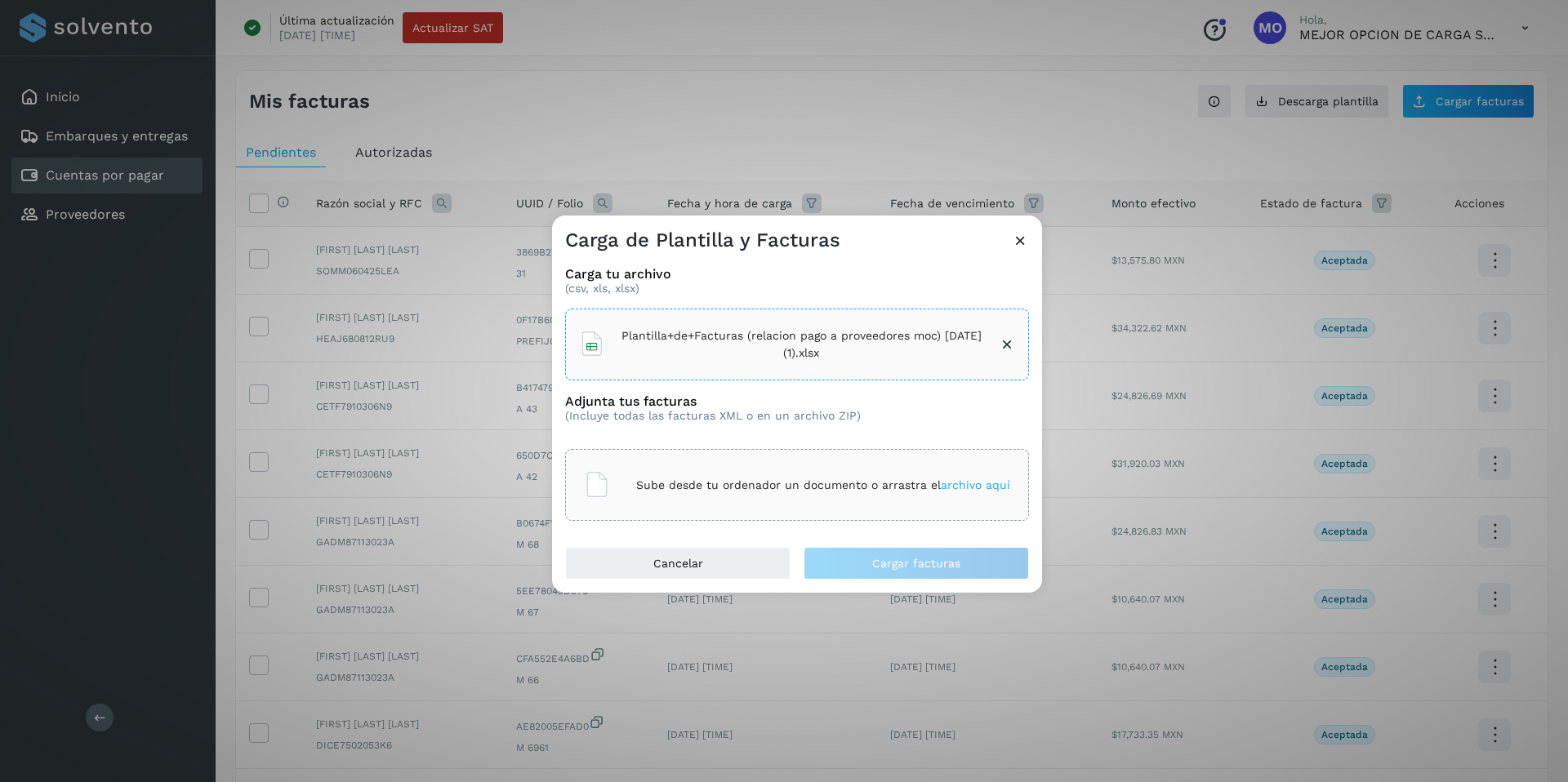 click on "Sube desde tu ordenador un documento o arrastra el  archivo aquí" 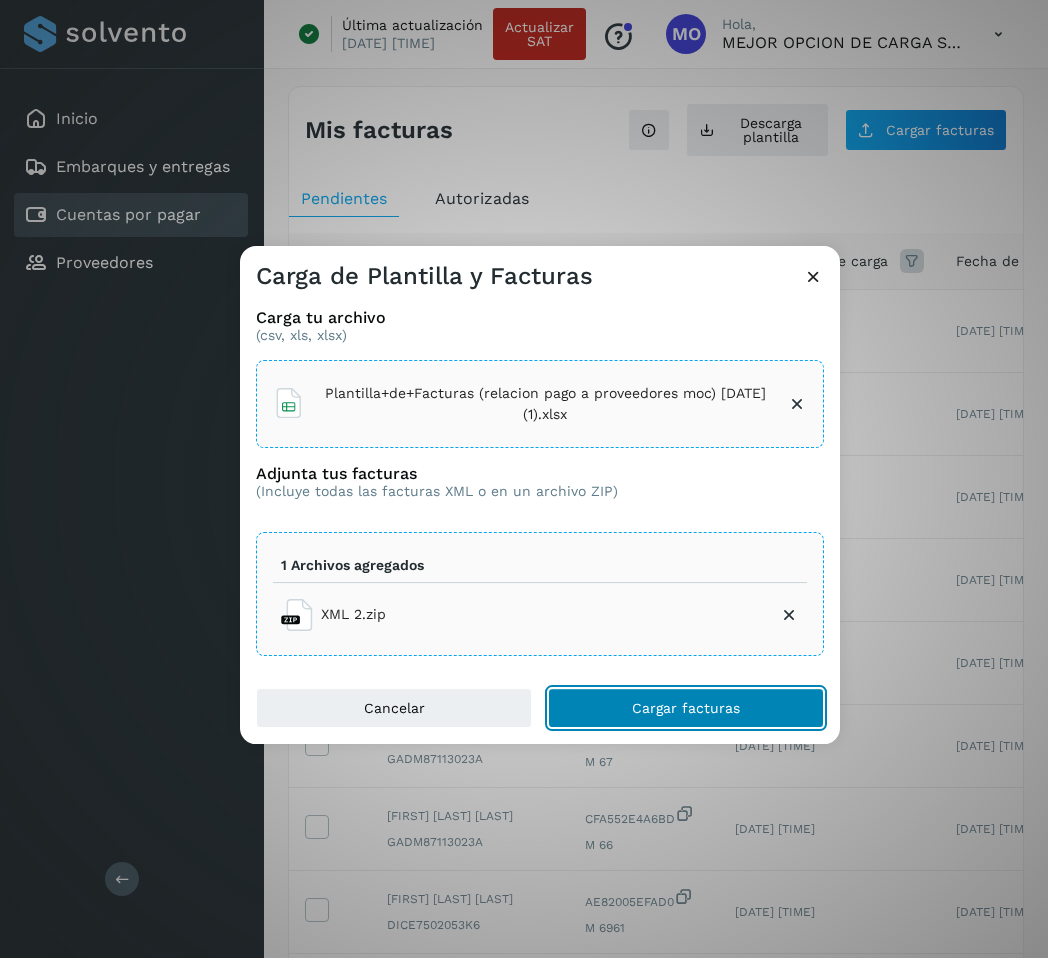 click on "Cargar facturas" 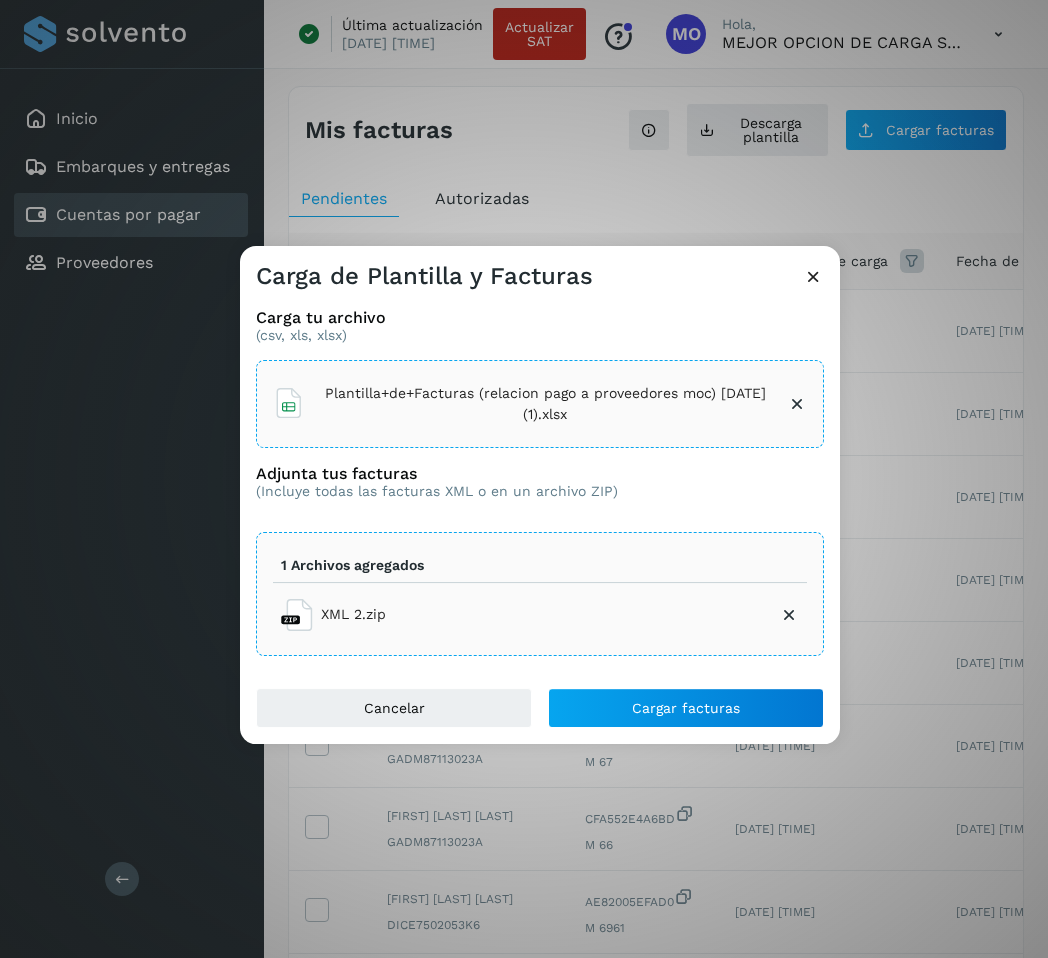drag, startPoint x: 795, startPoint y: 612, endPoint x: 572, endPoint y: 666, distance: 229.44498 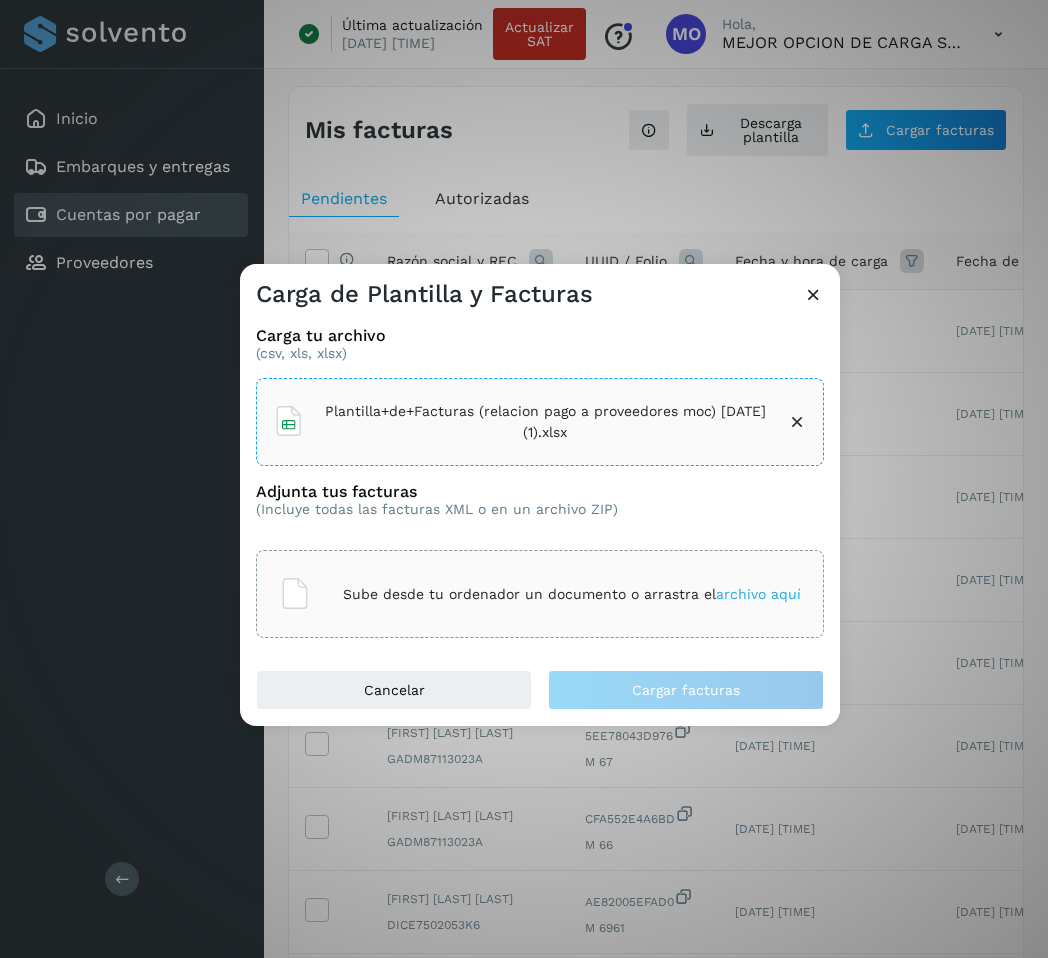 click on "Sube desde tu ordenador un documento o arrastra el  archivo aquí" at bounding box center [540, 594] 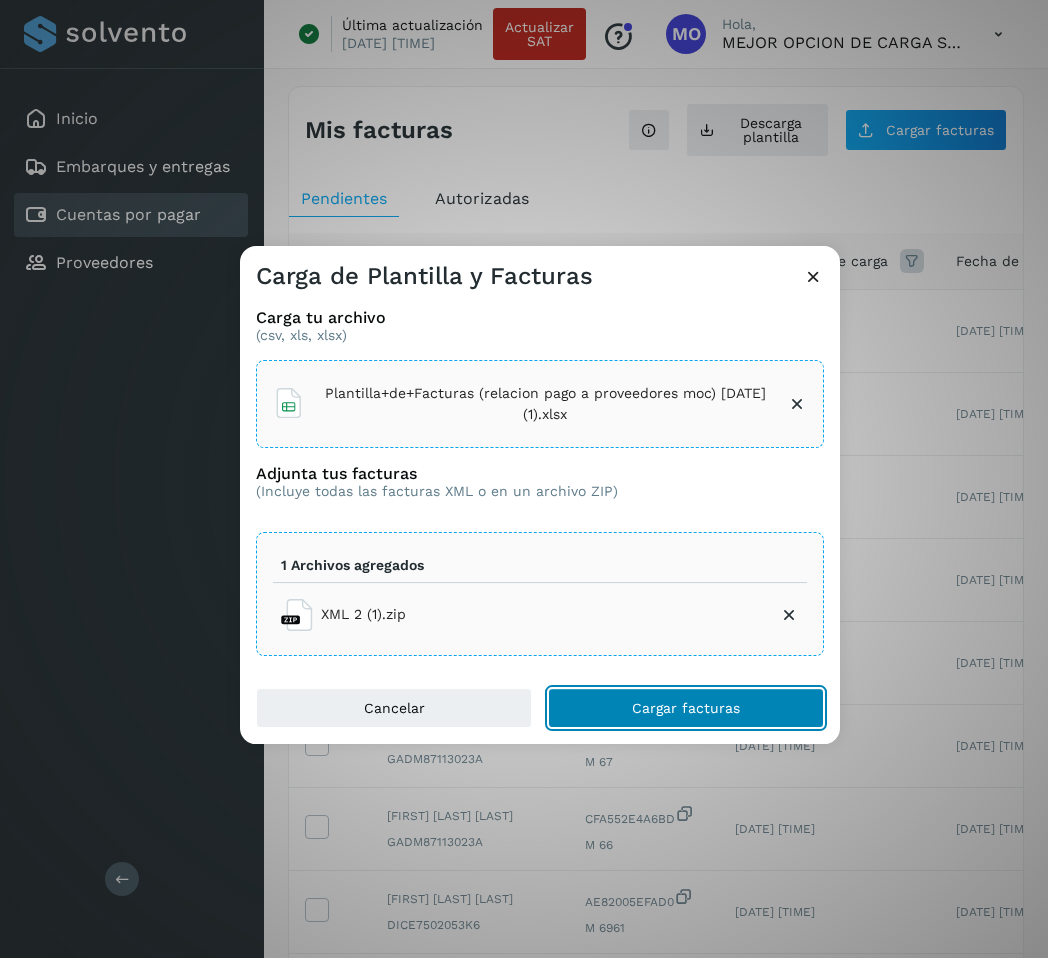 click on "Cargar facturas" 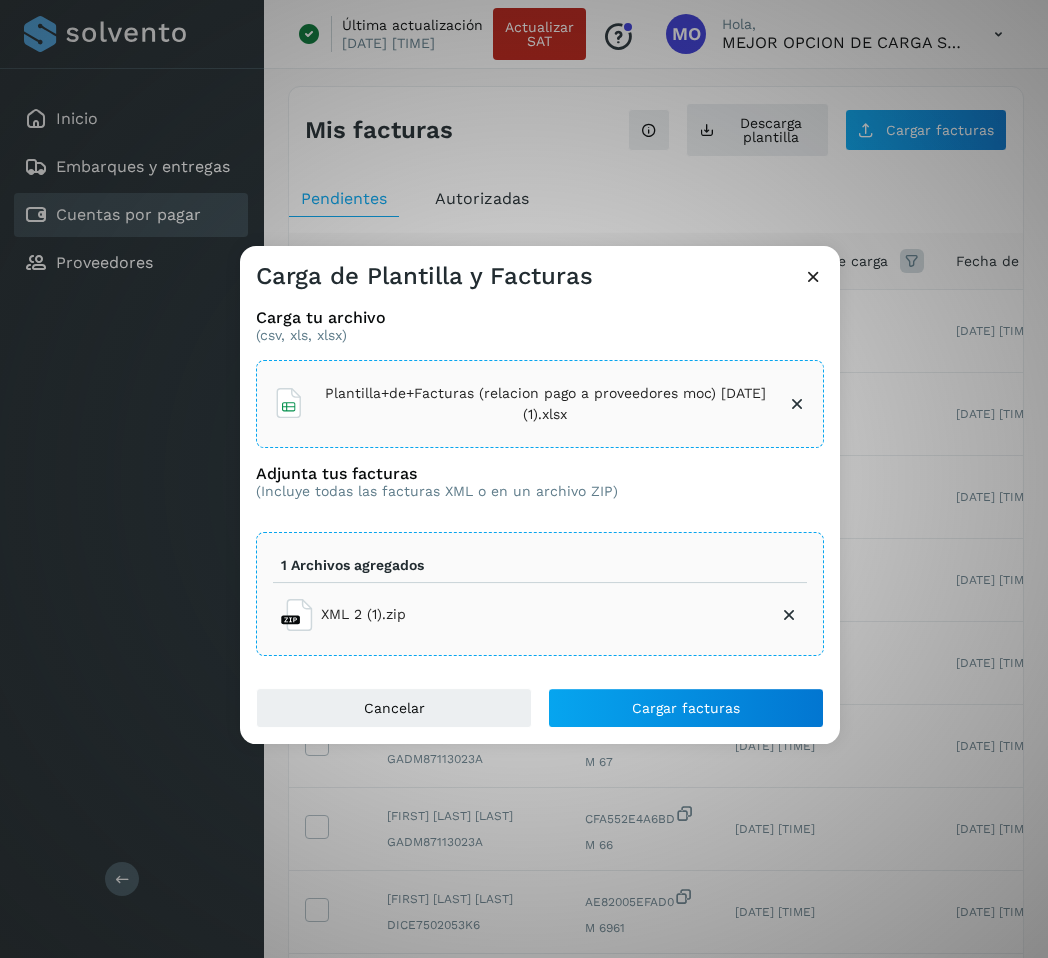 click on "Plantilla+de+Facturas (relacion pago a proveedores moc) 04.08.2025 (1).xlsx" 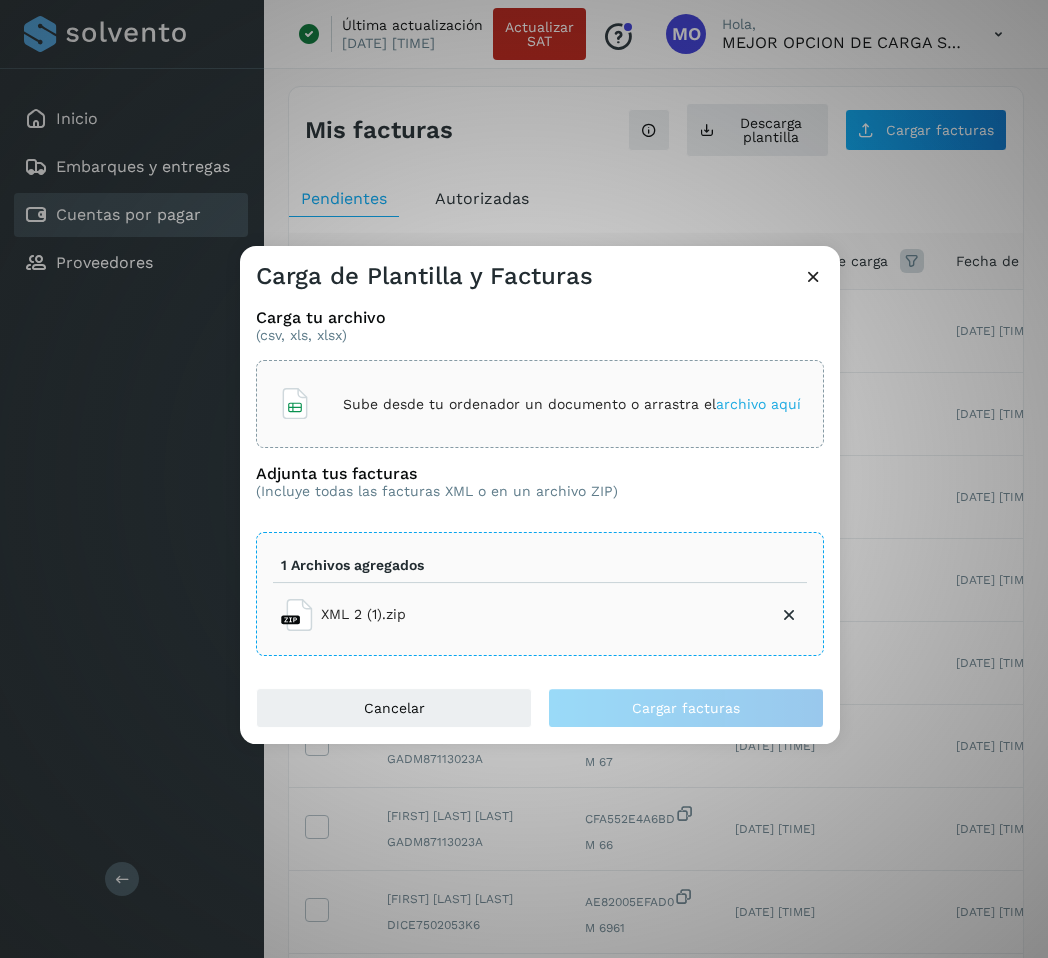click at bounding box center [789, 615] 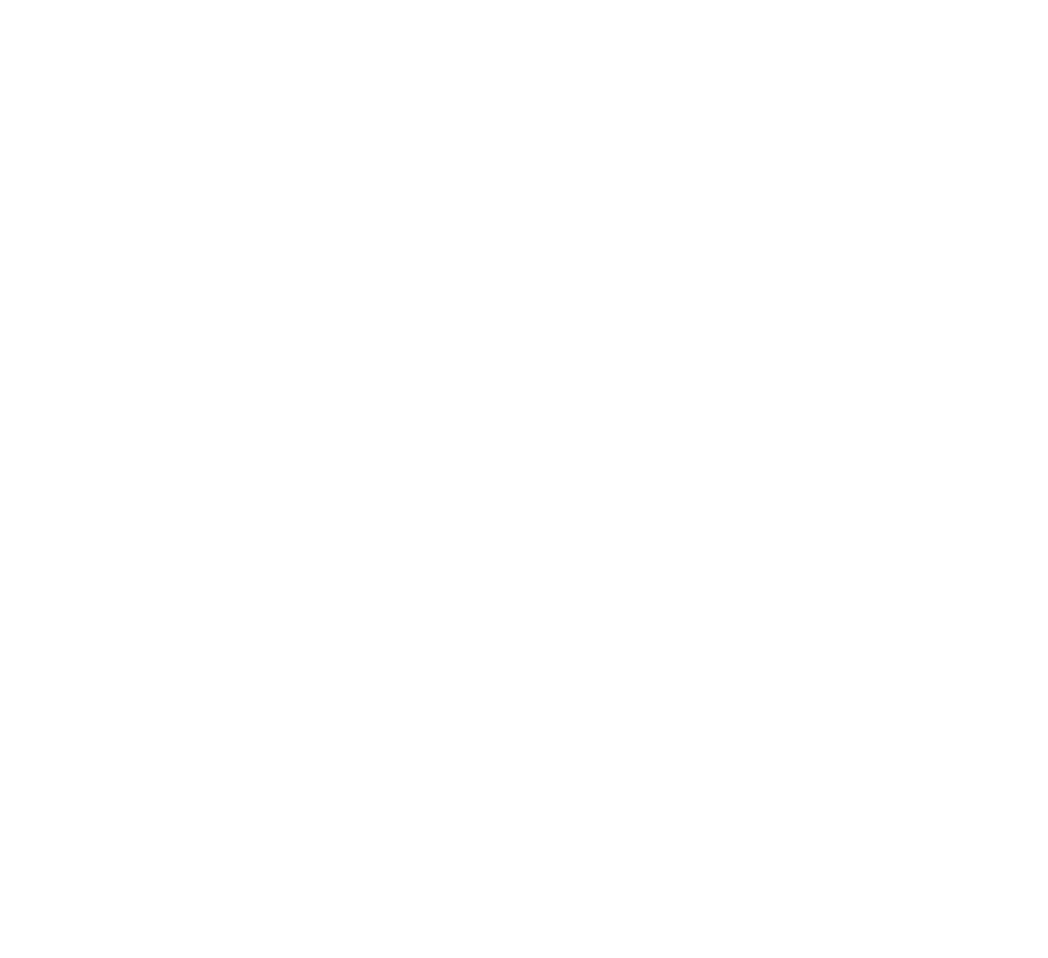 scroll, scrollTop: 0, scrollLeft: 0, axis: both 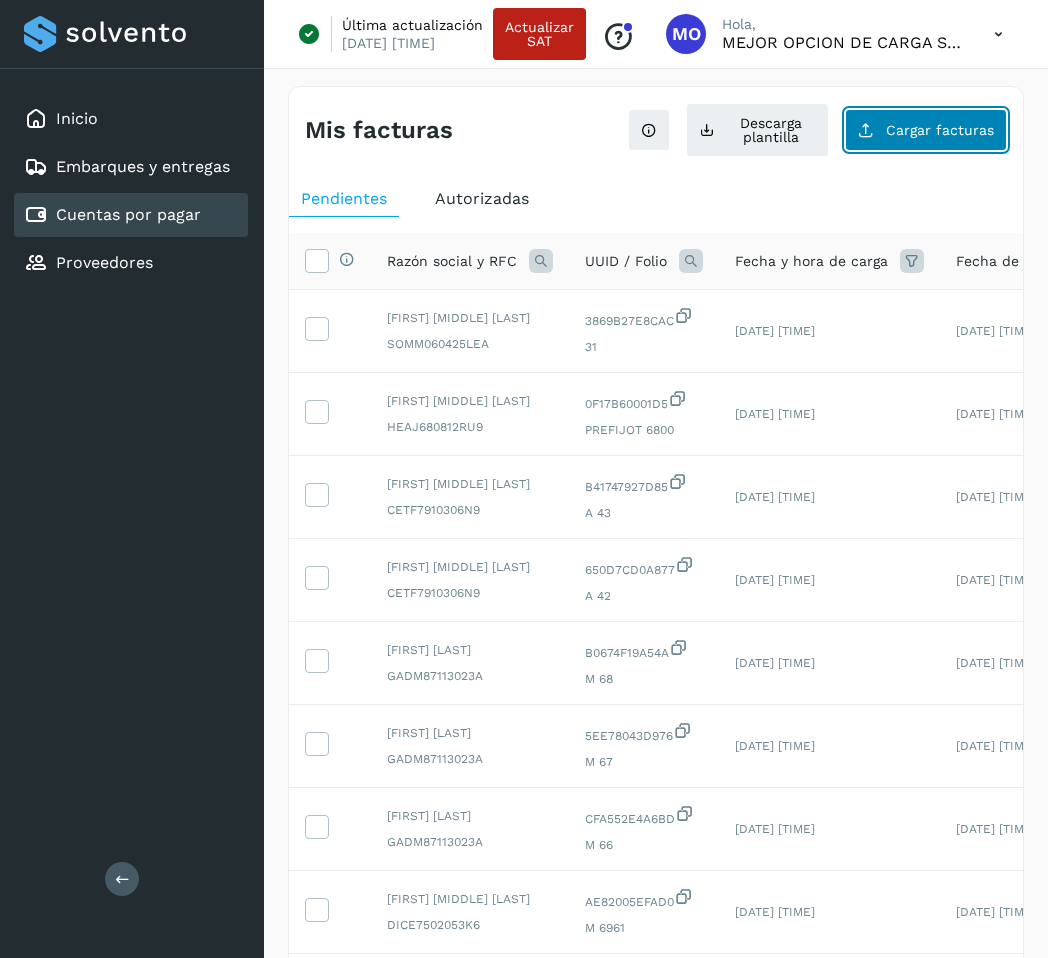 click on "Cargar facturas" 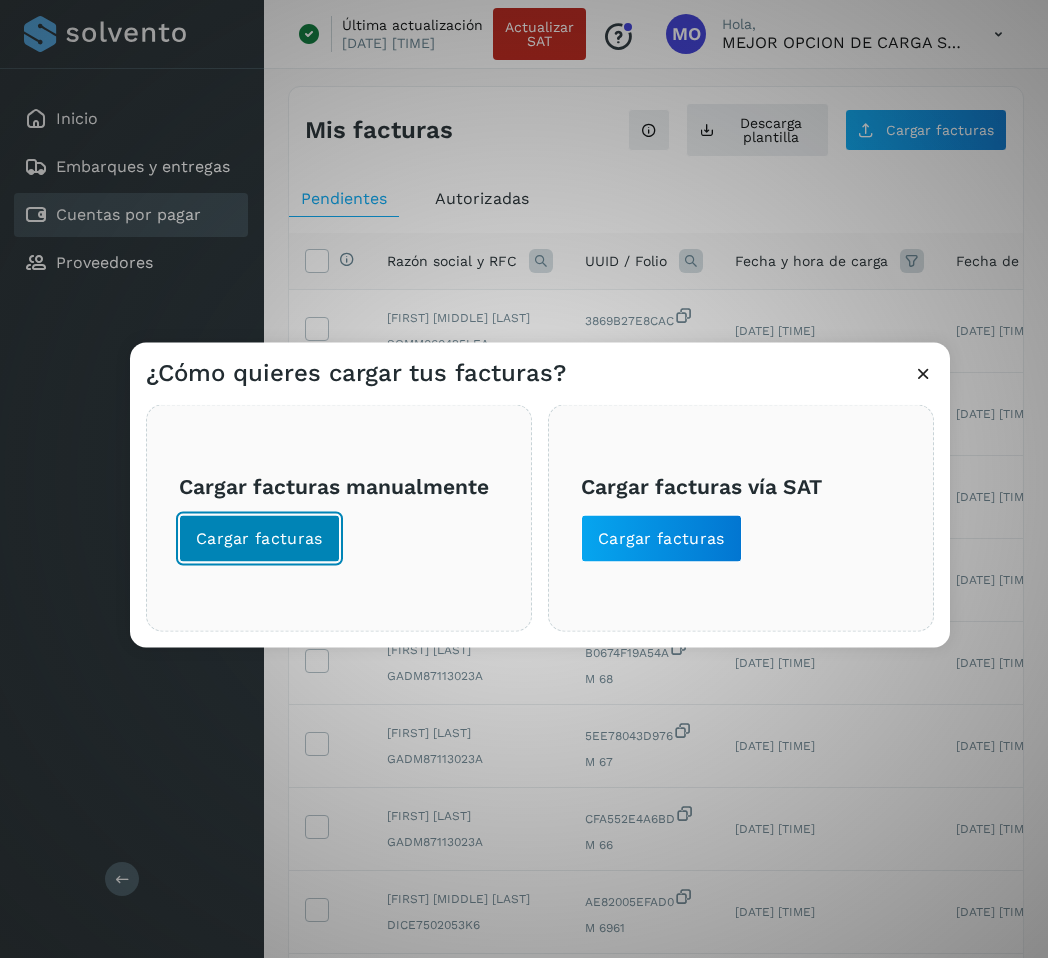 click on "Cargar facturas" 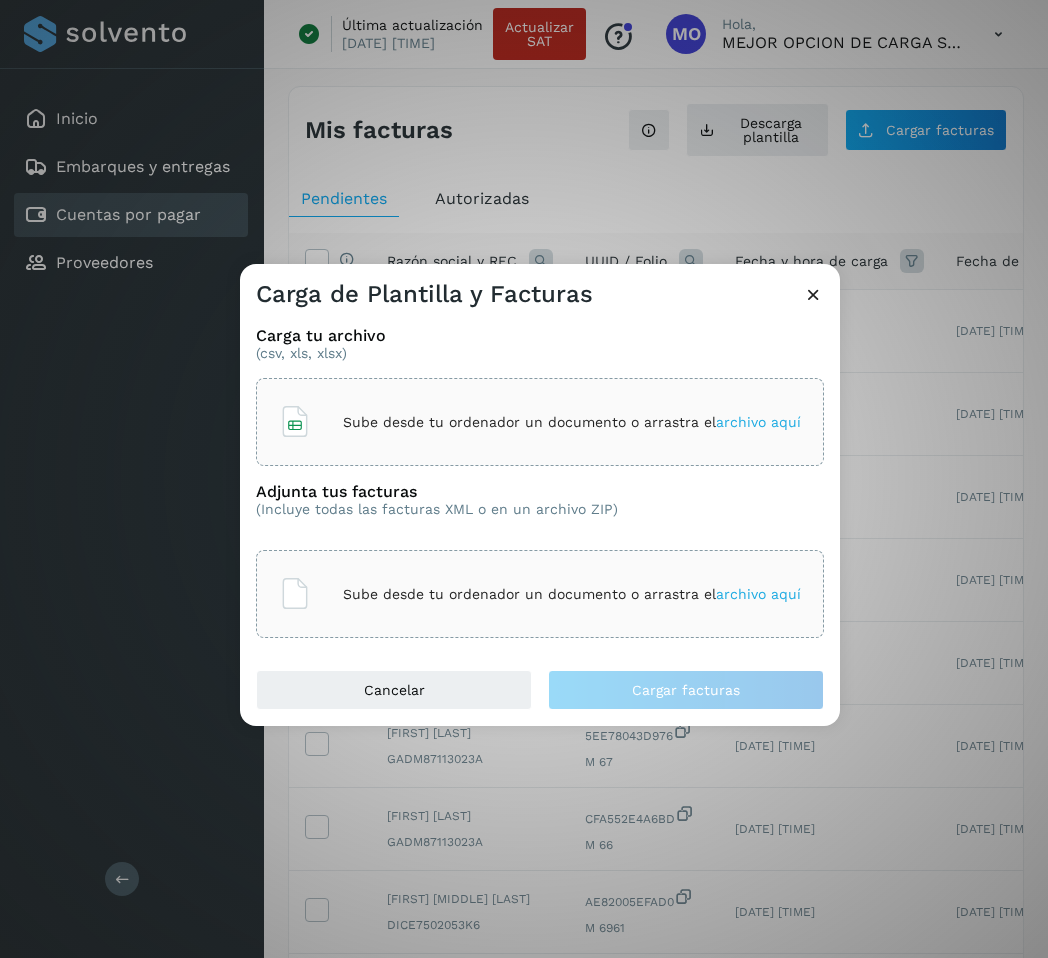 click on "archivo aquí" at bounding box center (758, 422) 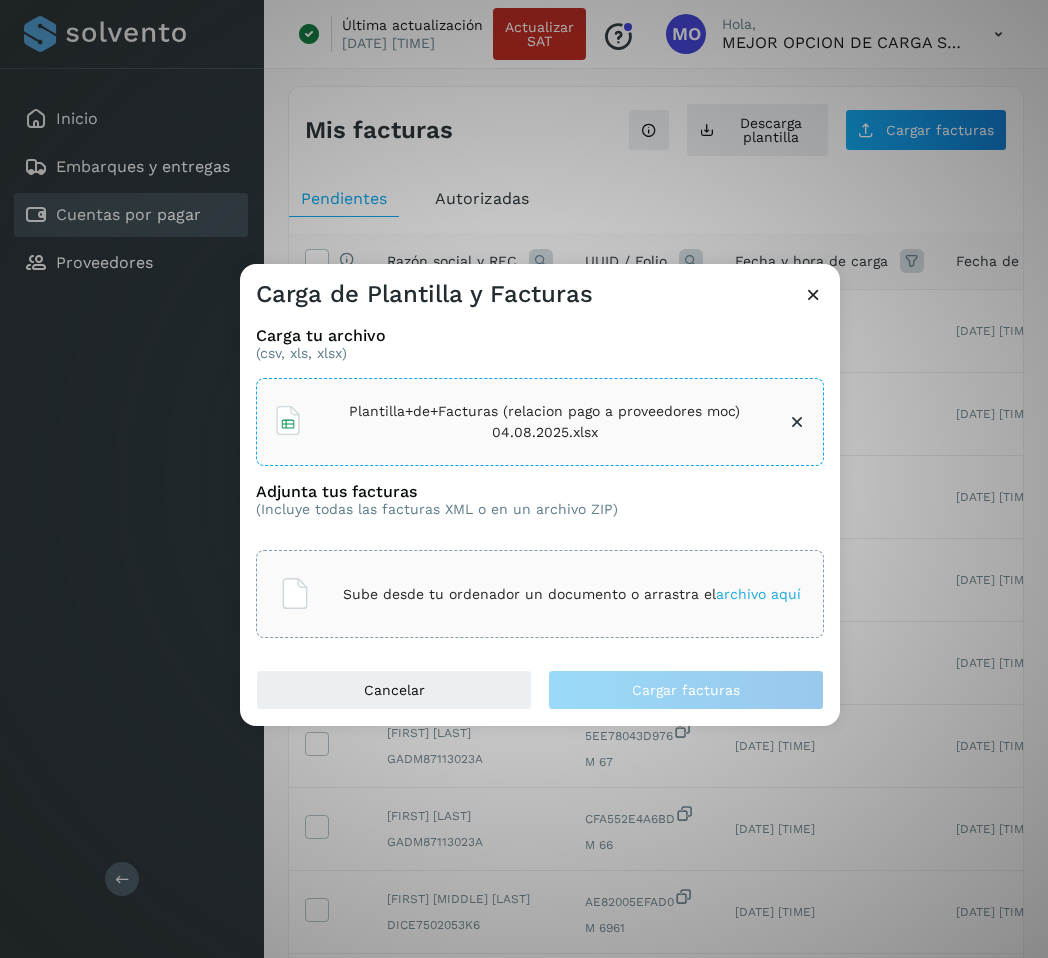 click on "Sube desde tu ordenador un documento o arrastra el  archivo aquí" at bounding box center (572, 594) 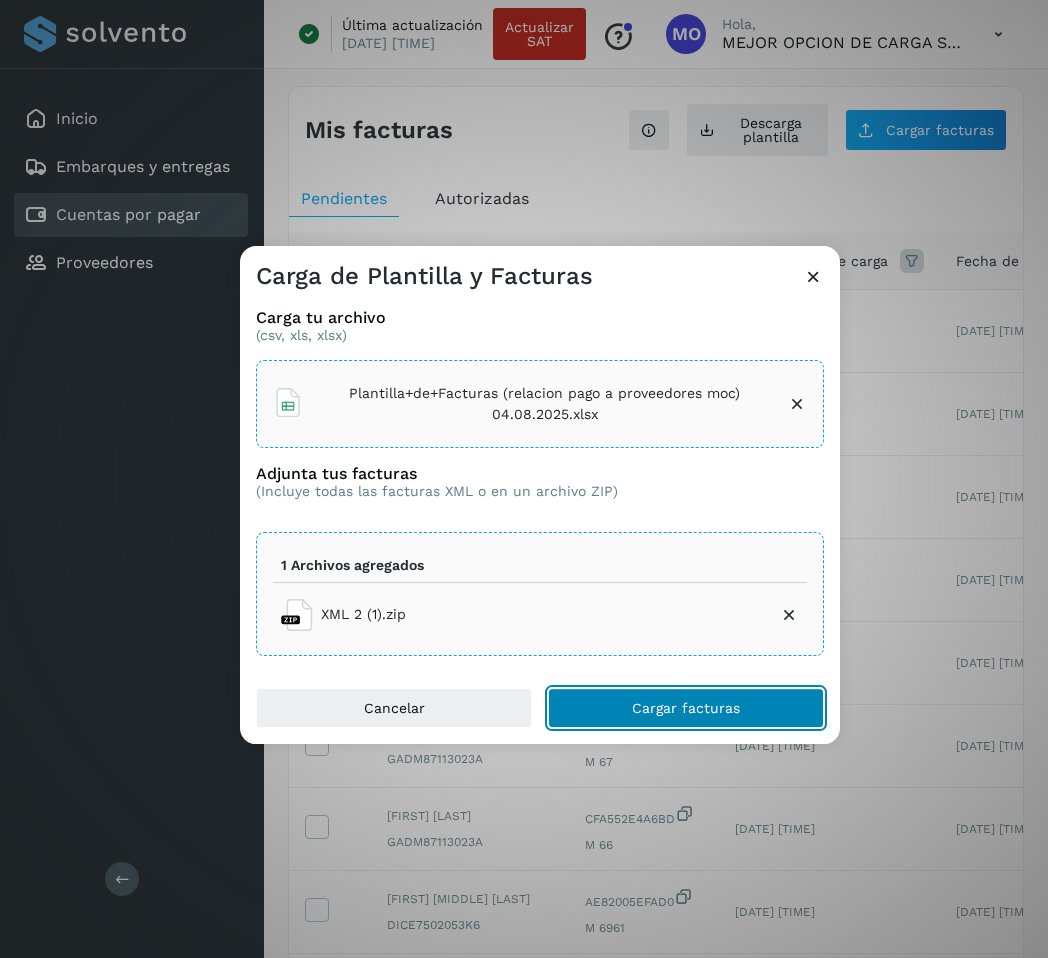 click on "Cargar facturas" 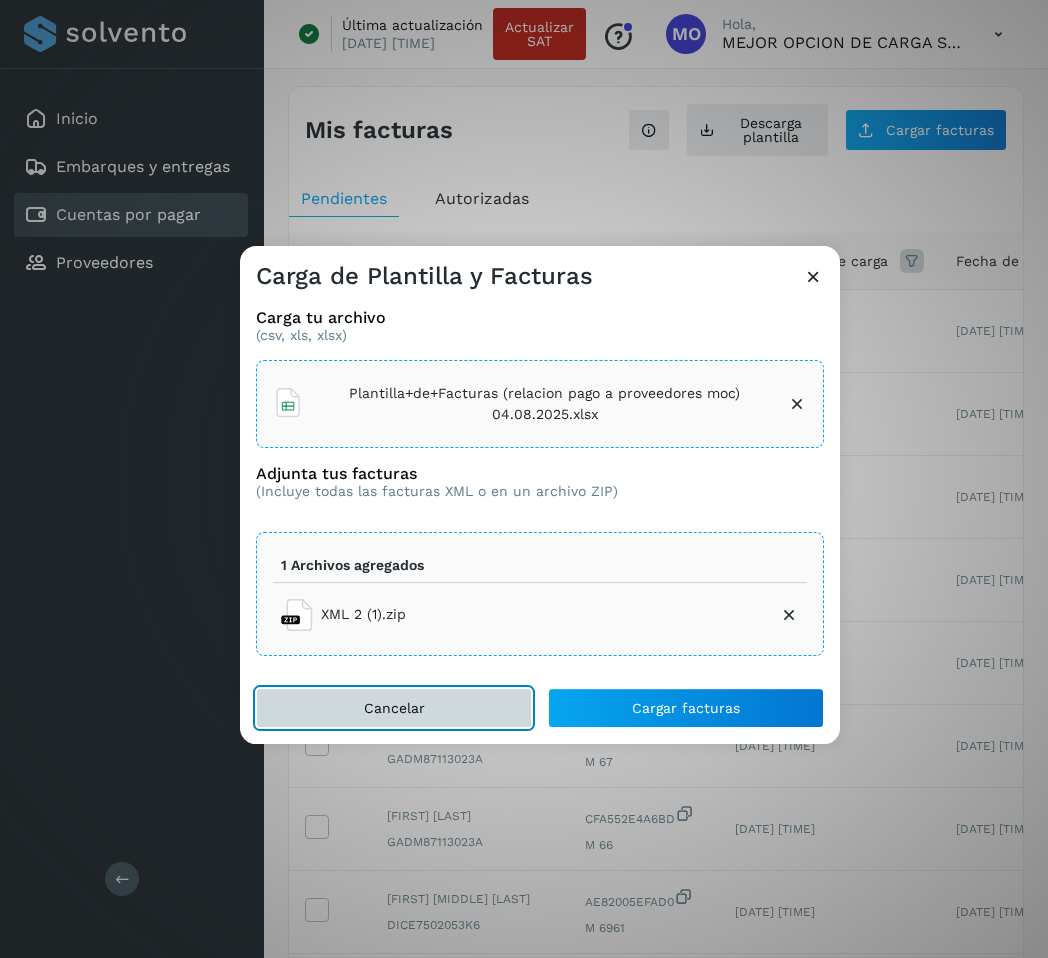 click on "Cancelar" 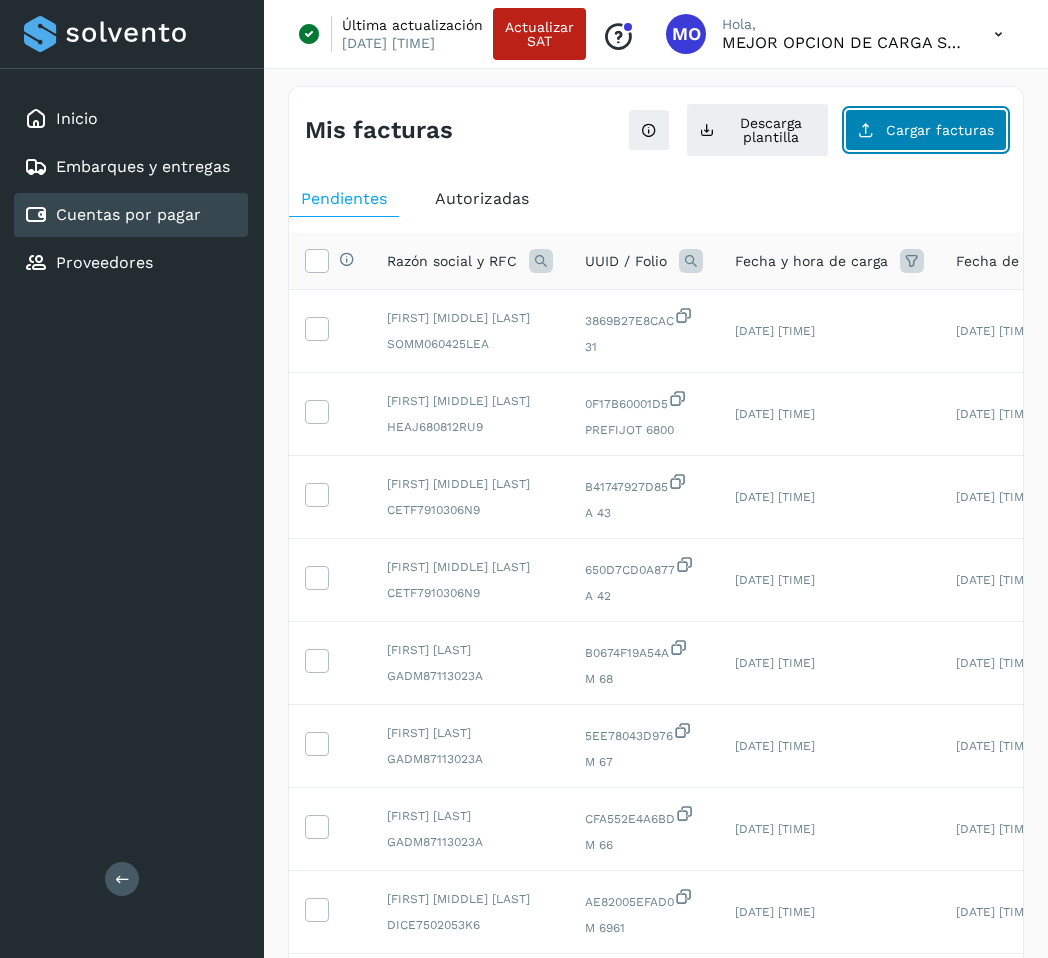 click on "Cargar facturas" 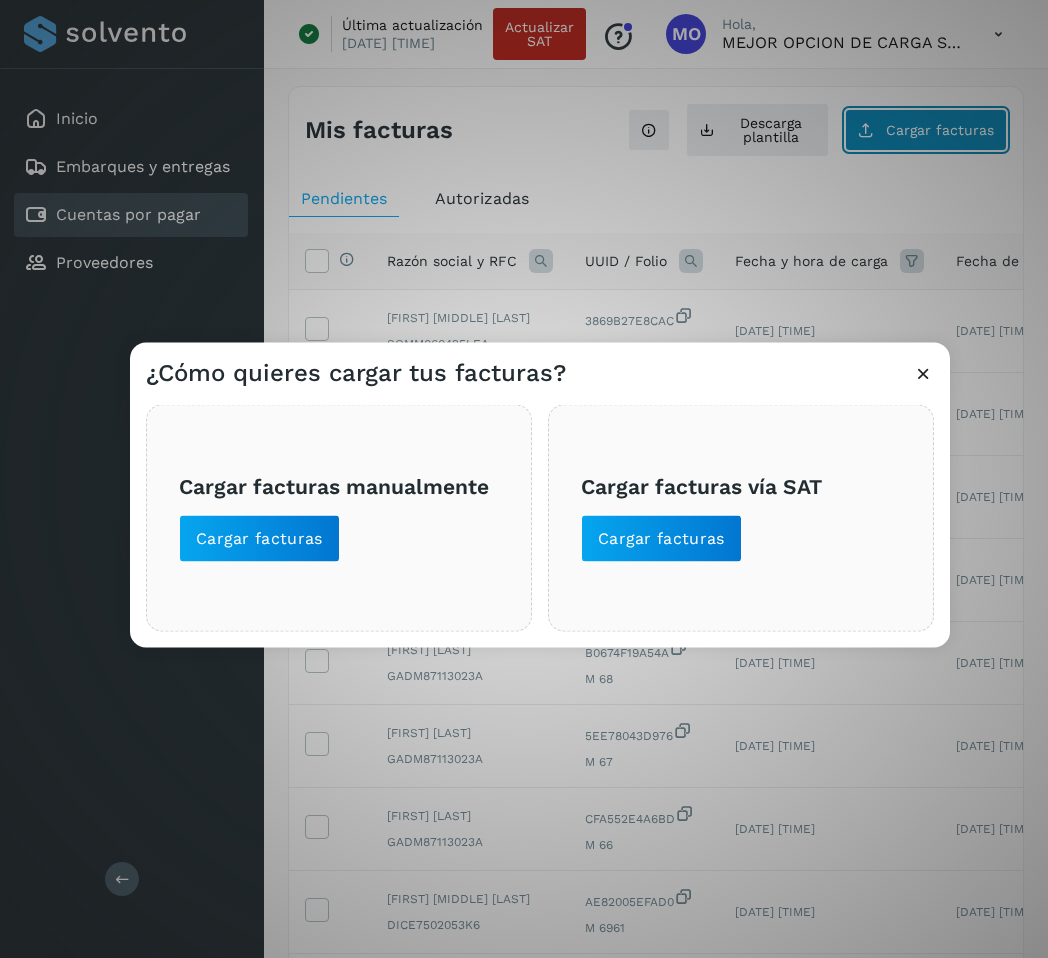 type 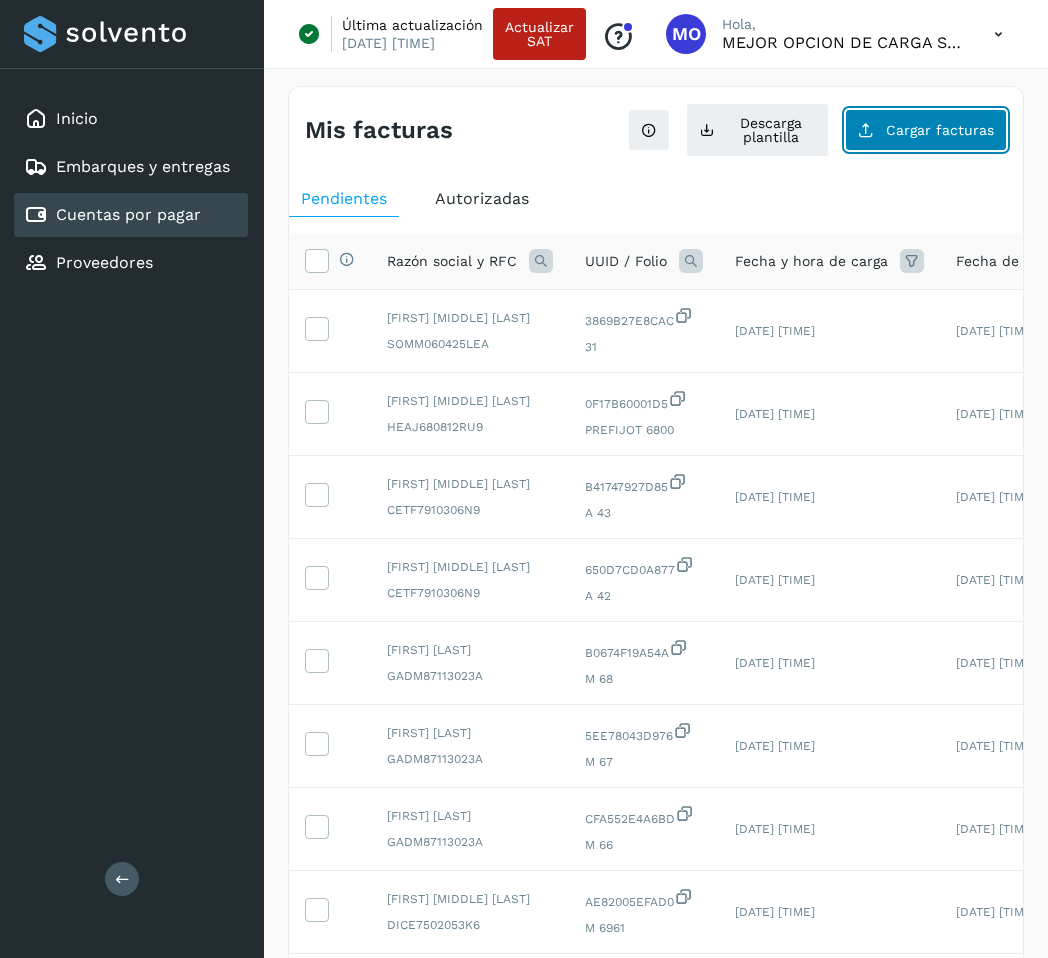 click on "Cargar facturas" 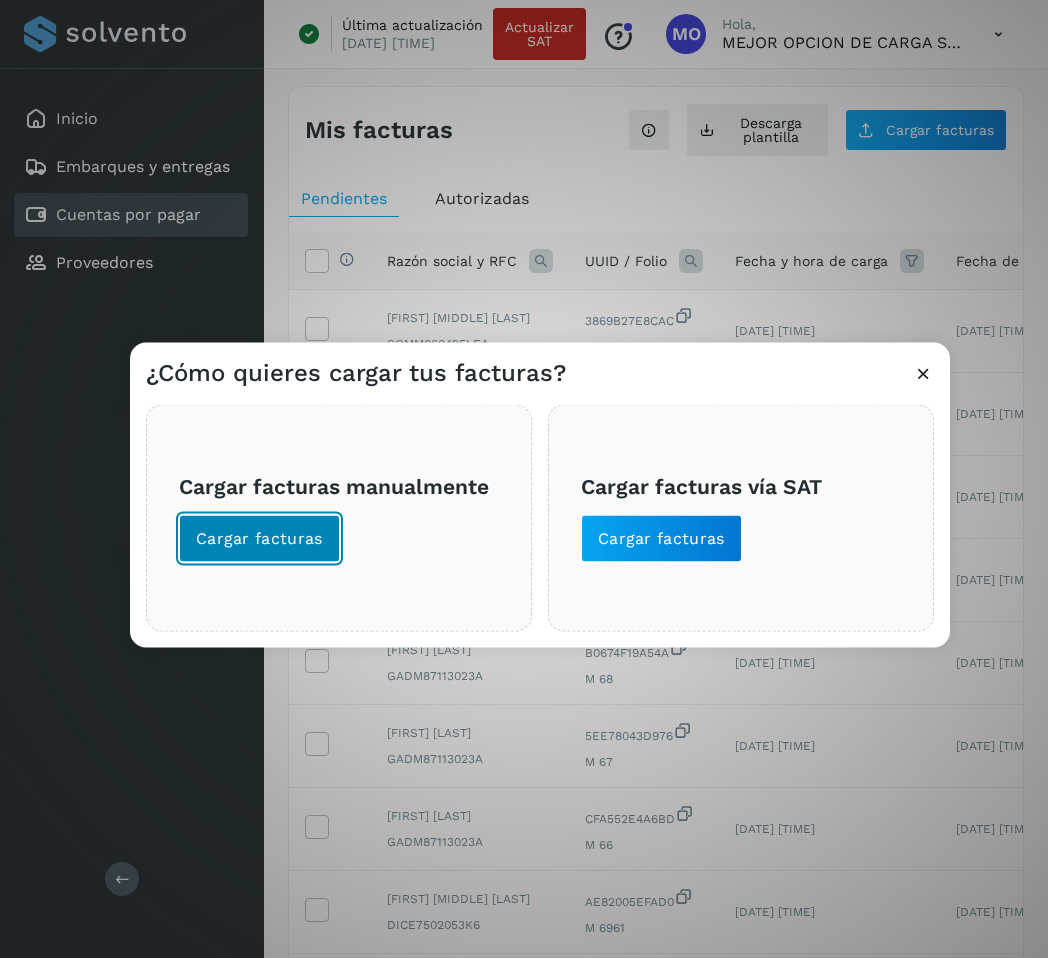 click on "Cargar facturas" 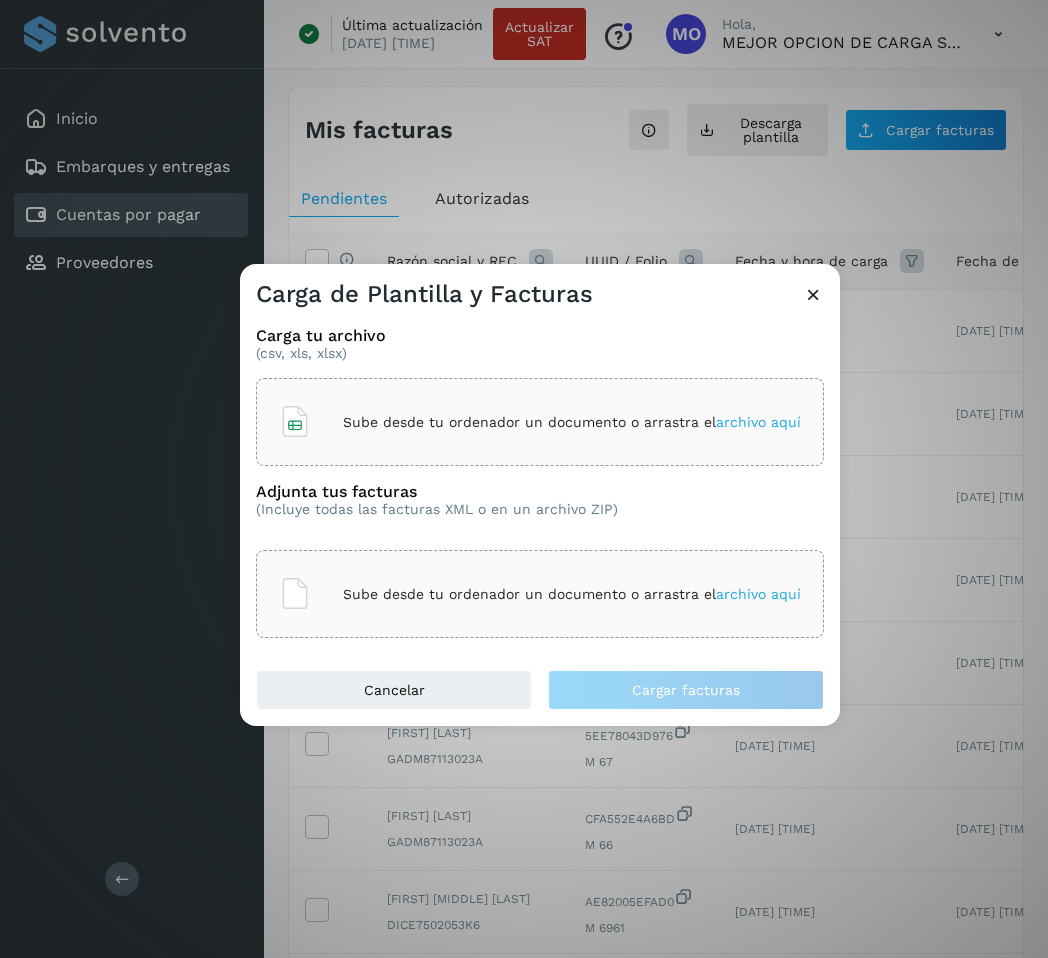 click on "Sube desde tu ordenador un documento o arrastra el  archivo aquí" at bounding box center [572, 422] 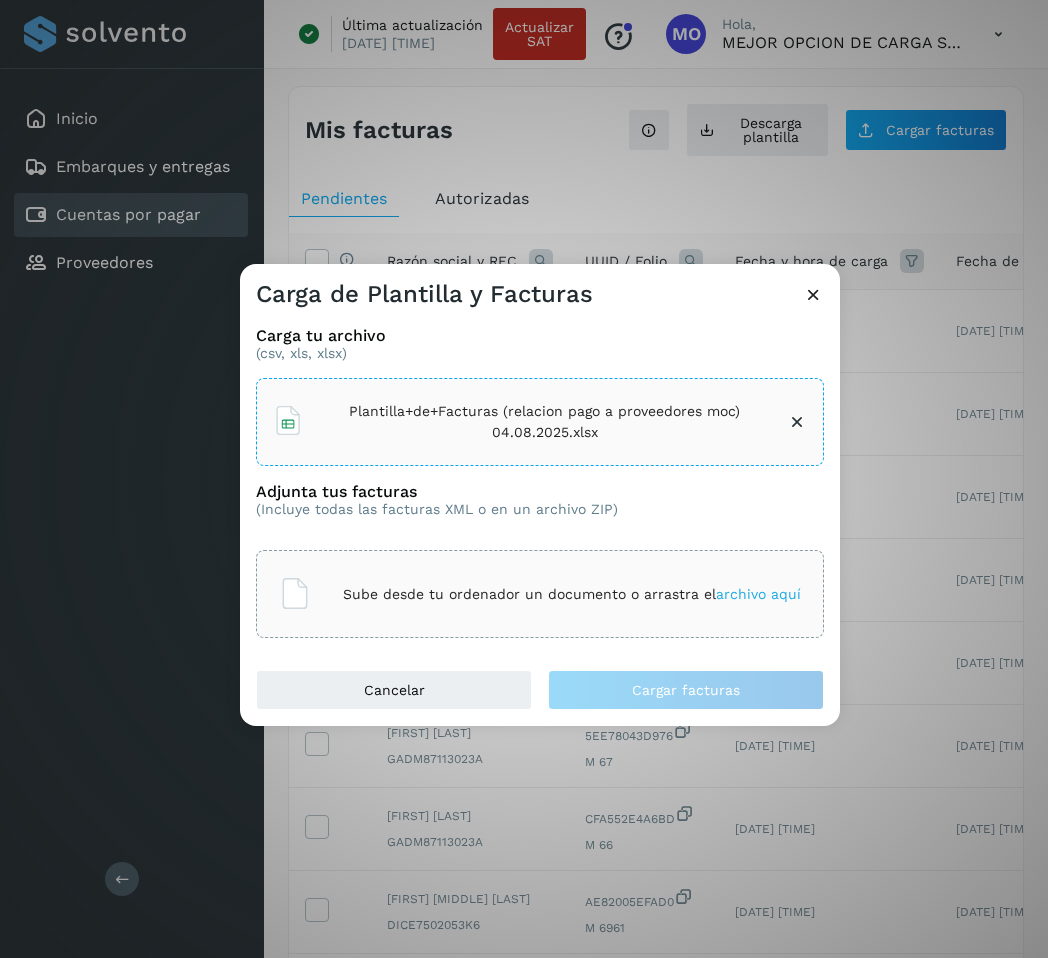 click on "Sube desde tu ordenador un documento o arrastra el  archivo aquí" at bounding box center [572, 594] 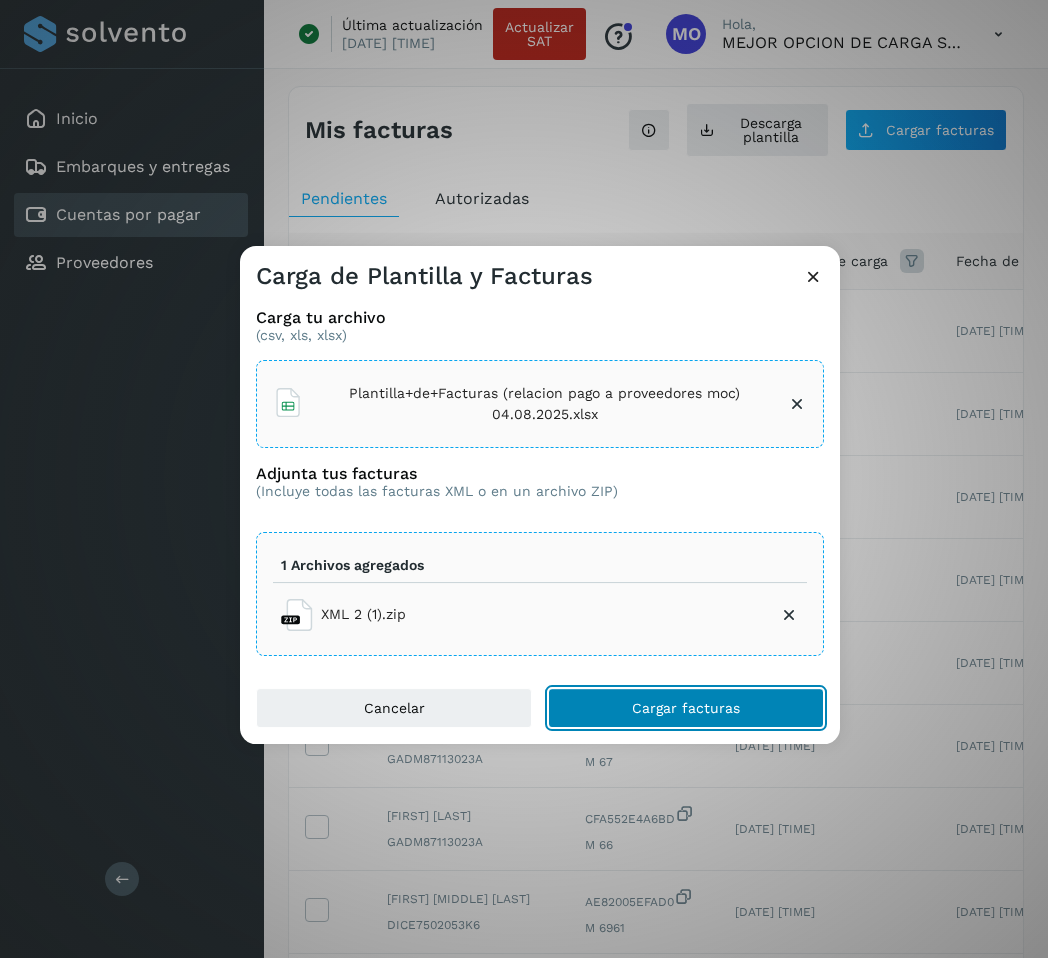 click on "Cargar facturas" 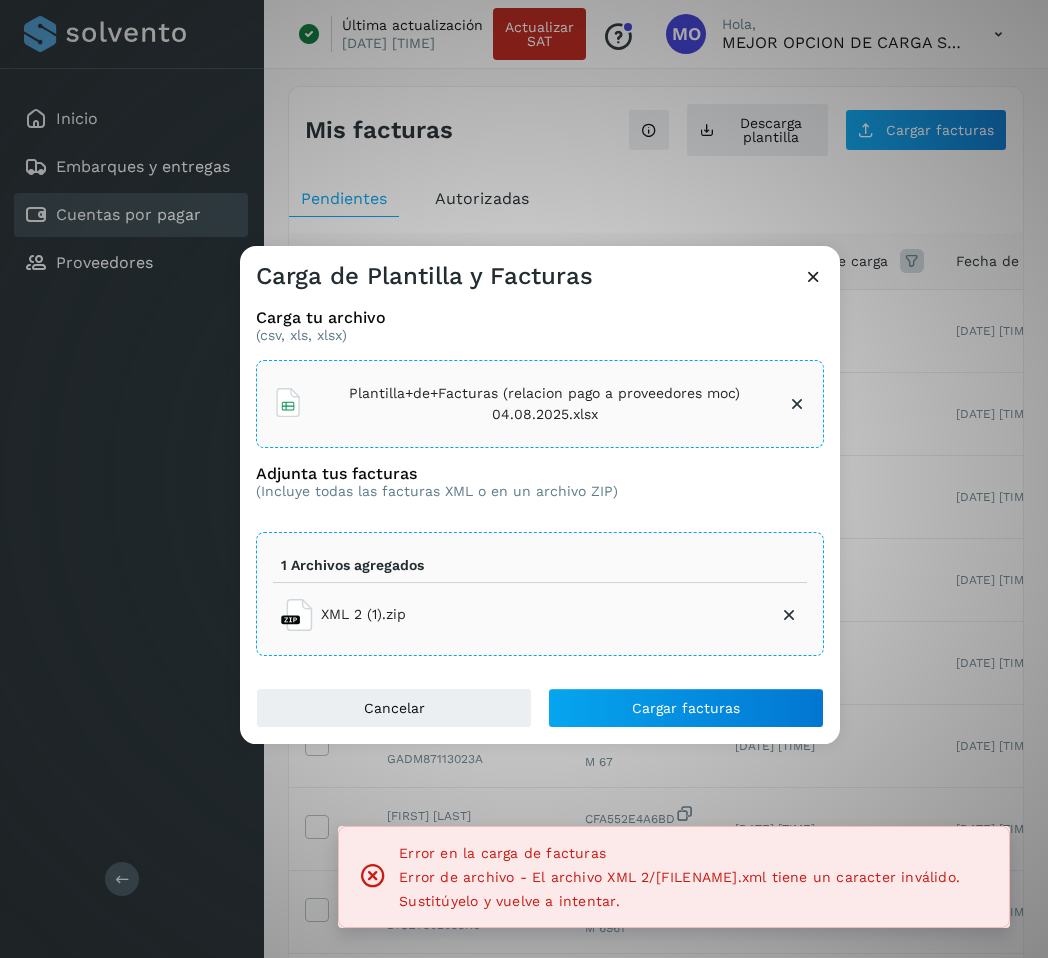 drag, startPoint x: 537, startPoint y: 876, endPoint x: 699, endPoint y: 901, distance: 163.91766 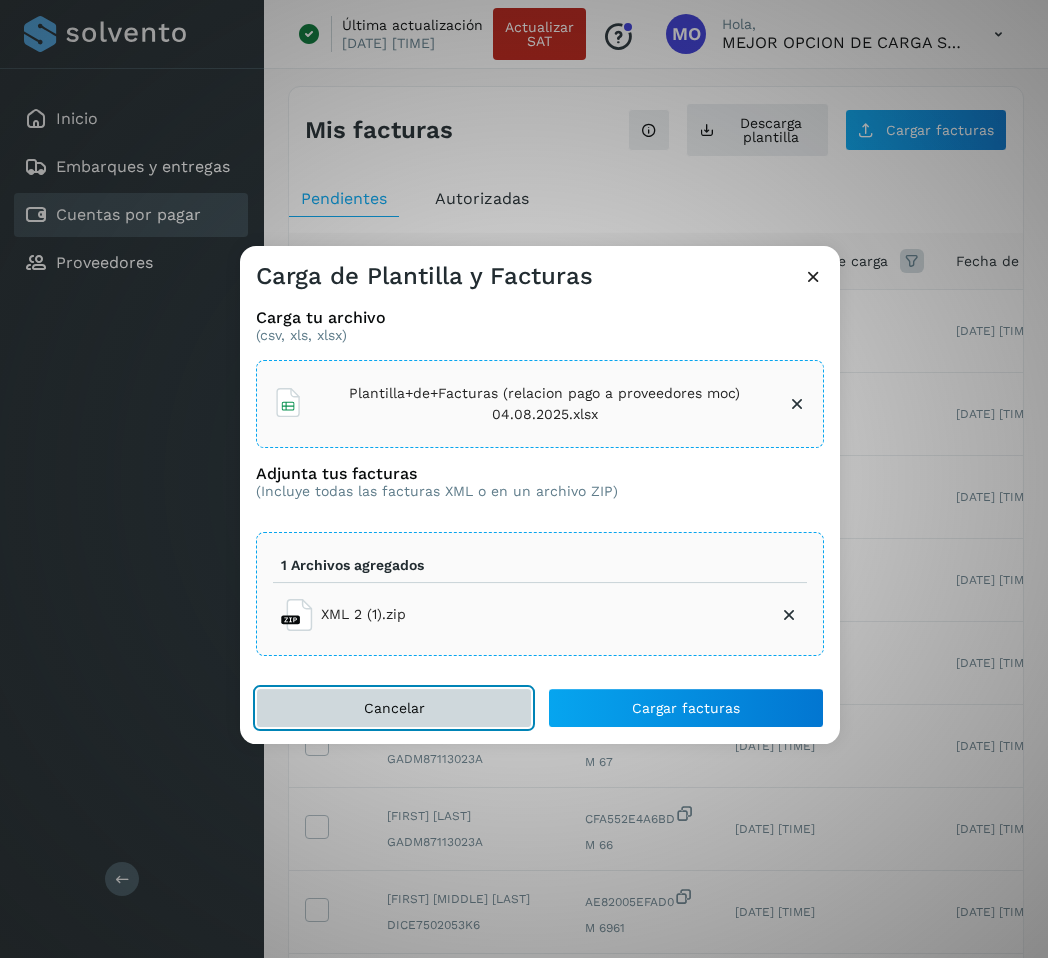 click on "Cancelar" 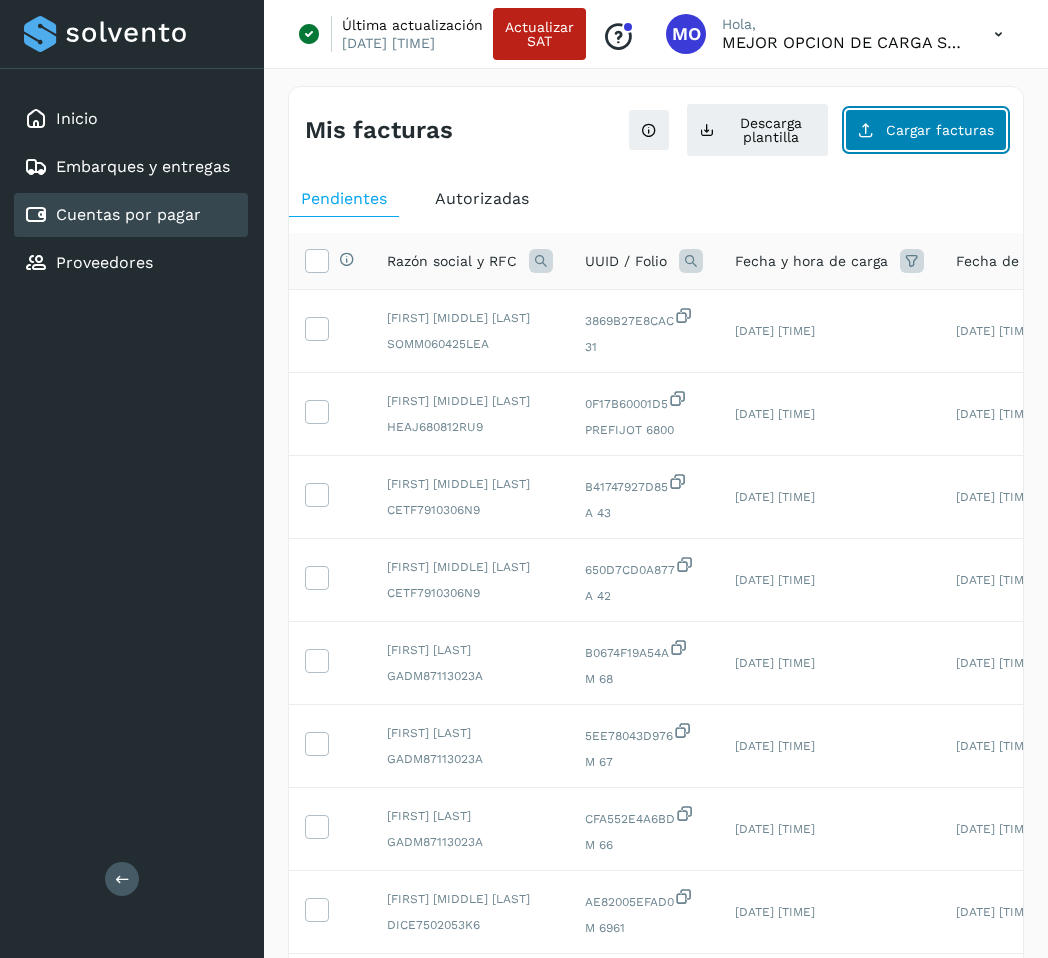 click on "Cargar facturas" 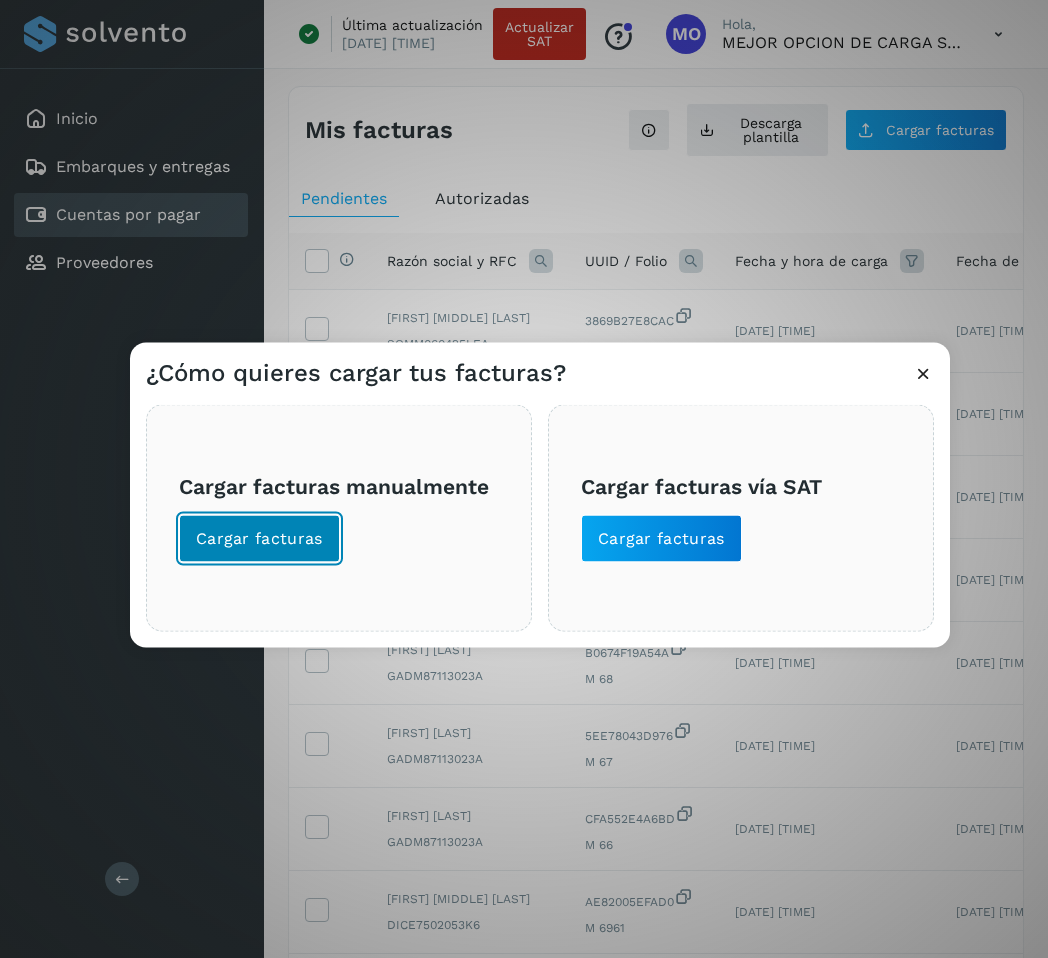 click on "Cargar facturas" 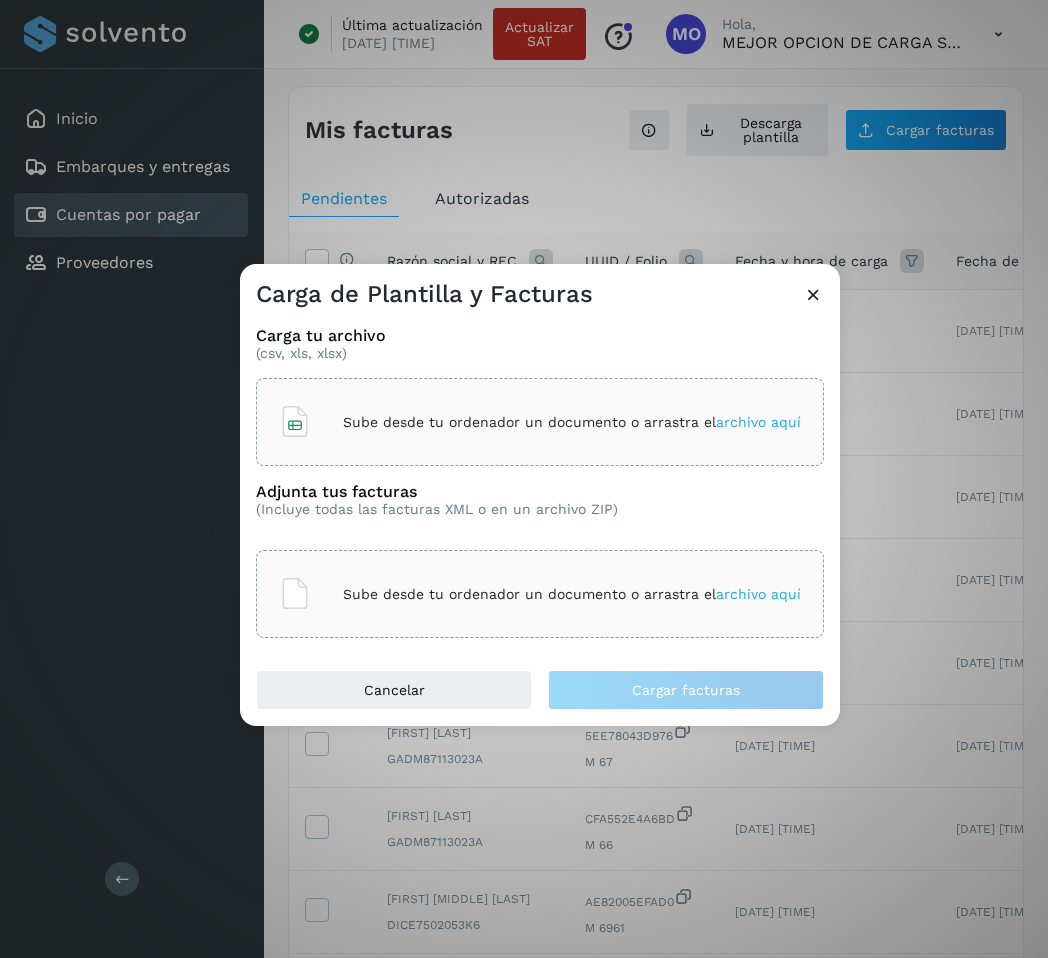 click on "Sube desde tu ordenador un documento o arrastra el  archivo aquí" at bounding box center [572, 422] 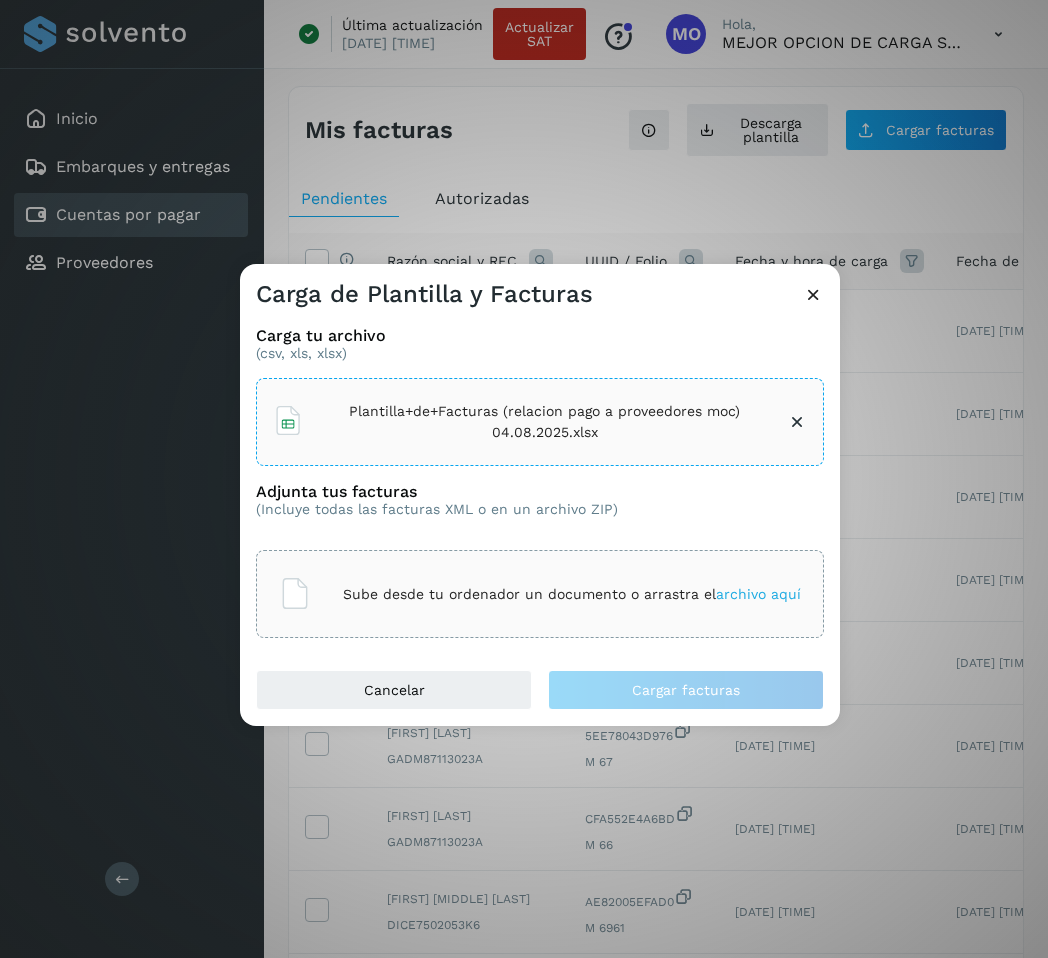 click on "Sube desde tu ordenador un documento o arrastra el  archivo aquí" at bounding box center [572, 594] 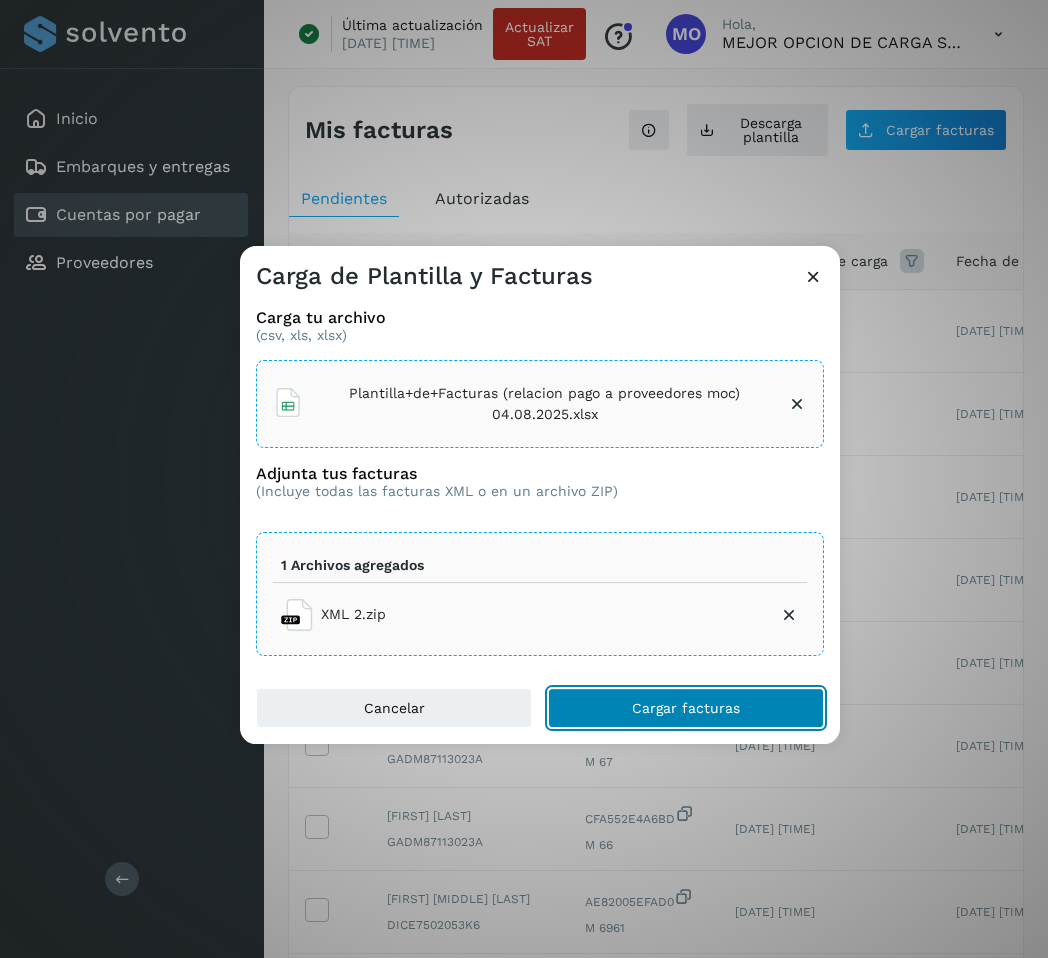 click on "Cargar facturas" 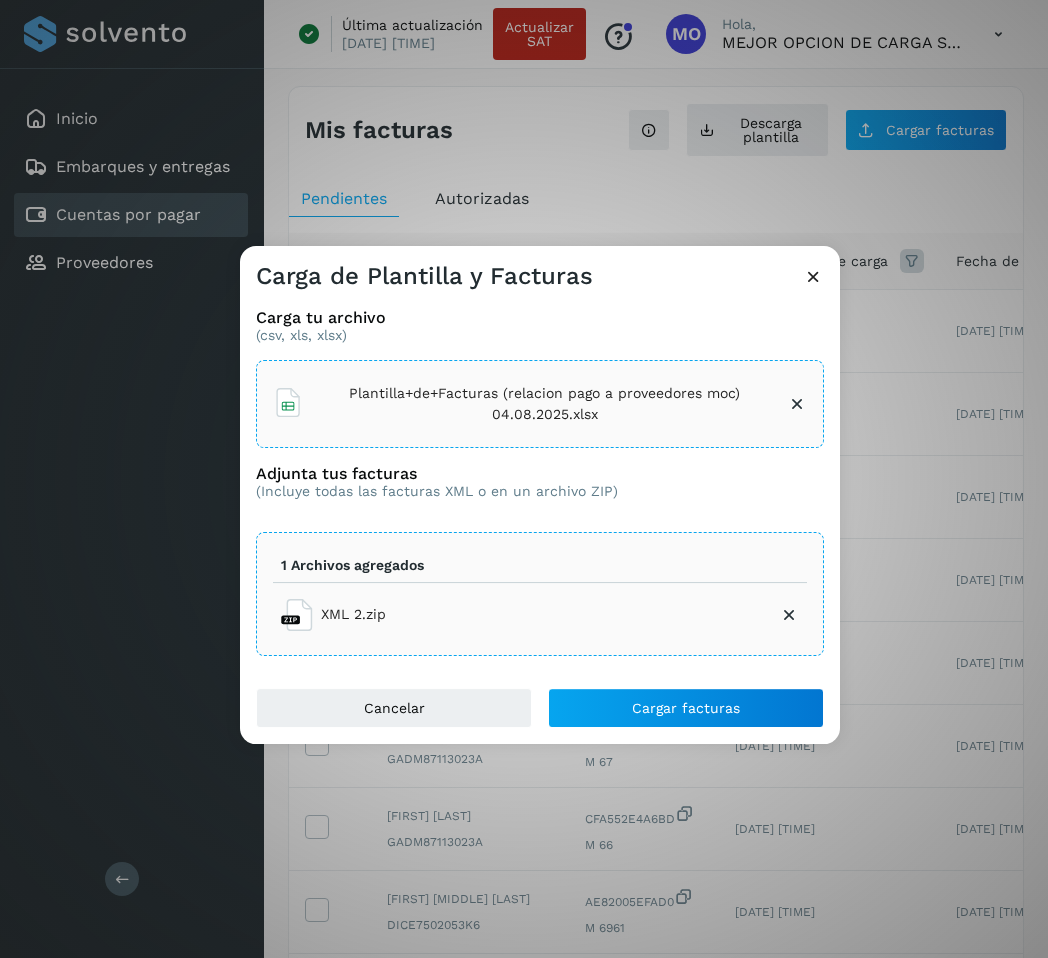 click at bounding box center [789, 615] 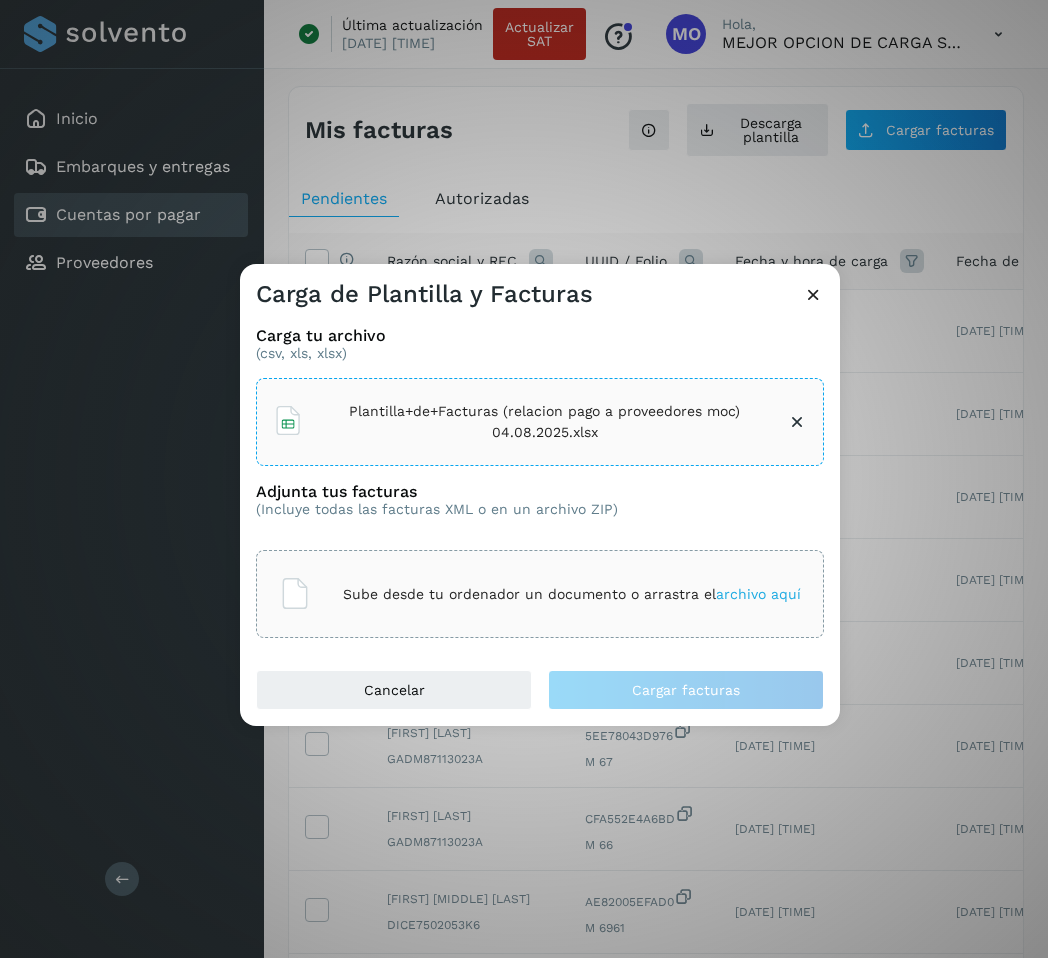 click on "Sube desde tu ordenador un documento o arrastra el  archivo aquí" 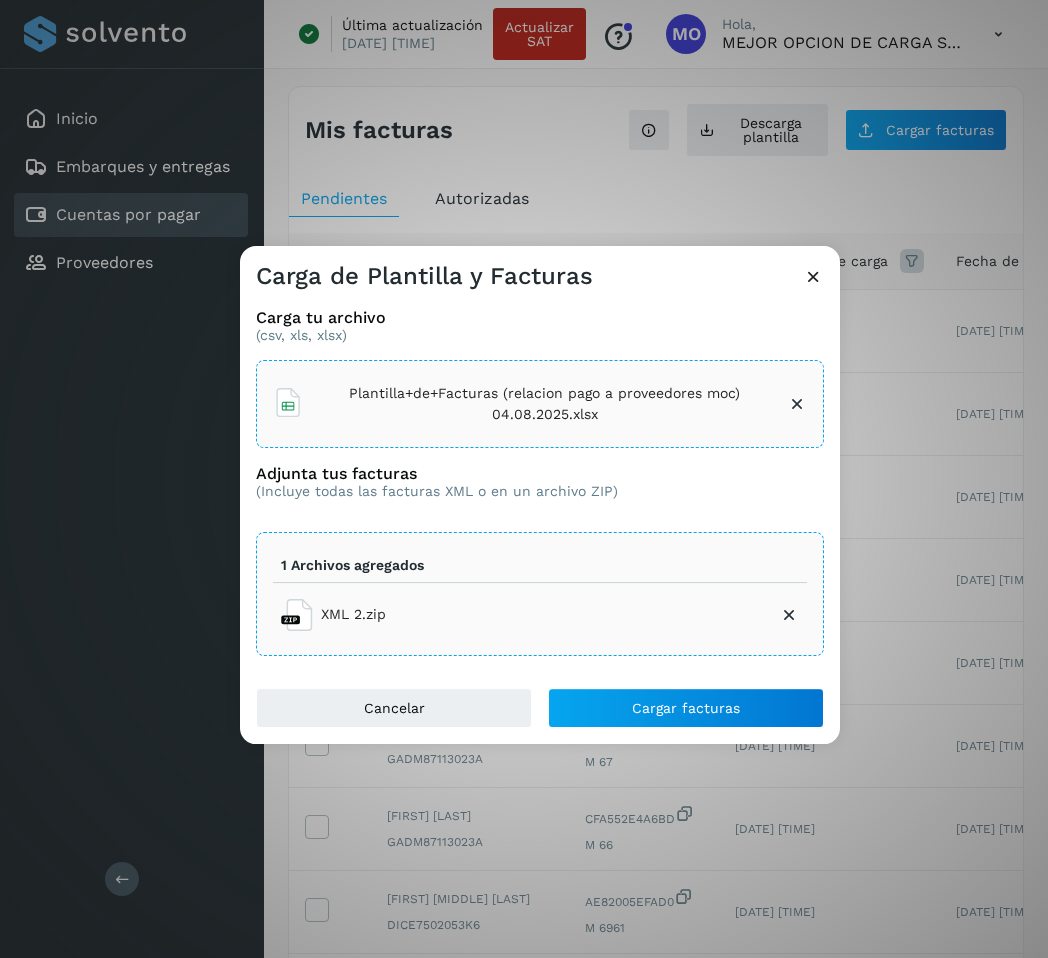 drag, startPoint x: 718, startPoint y: 739, endPoint x: 718, endPoint y: 728, distance: 11 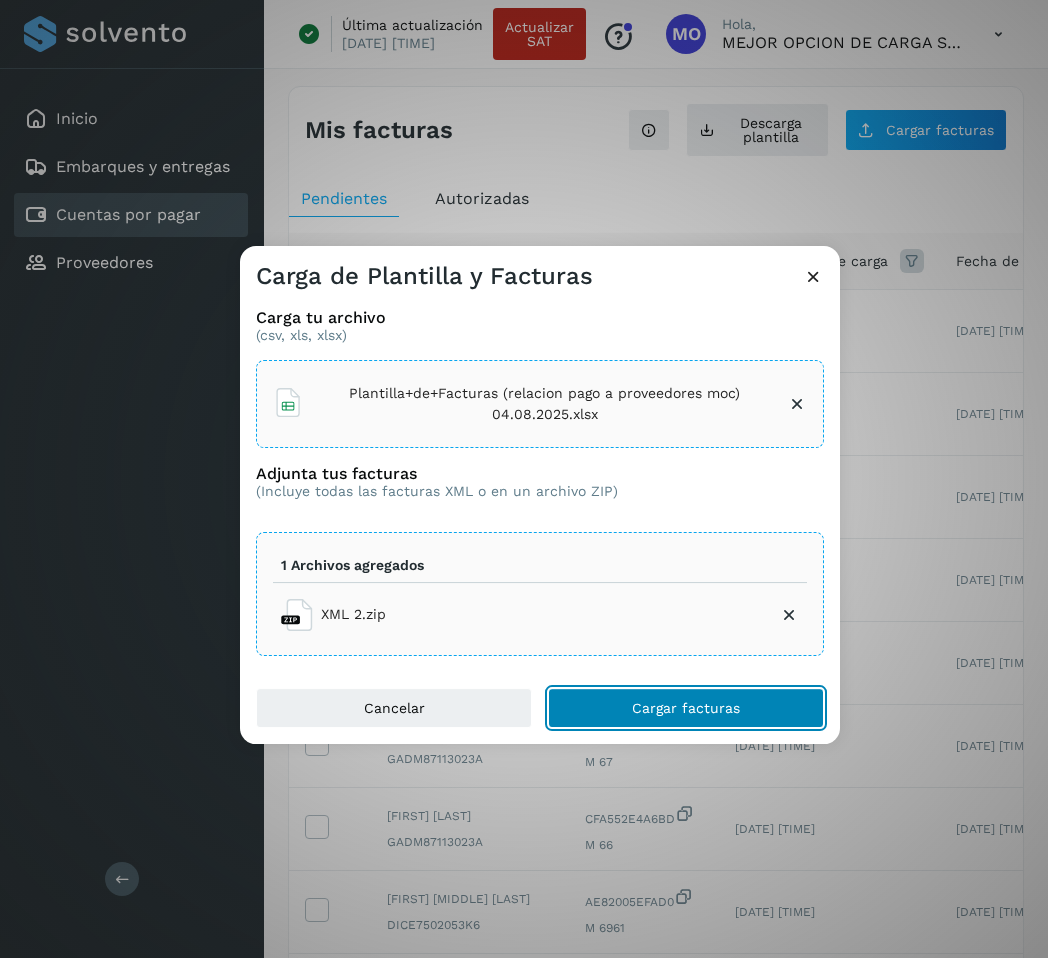 click on "Cargar facturas" 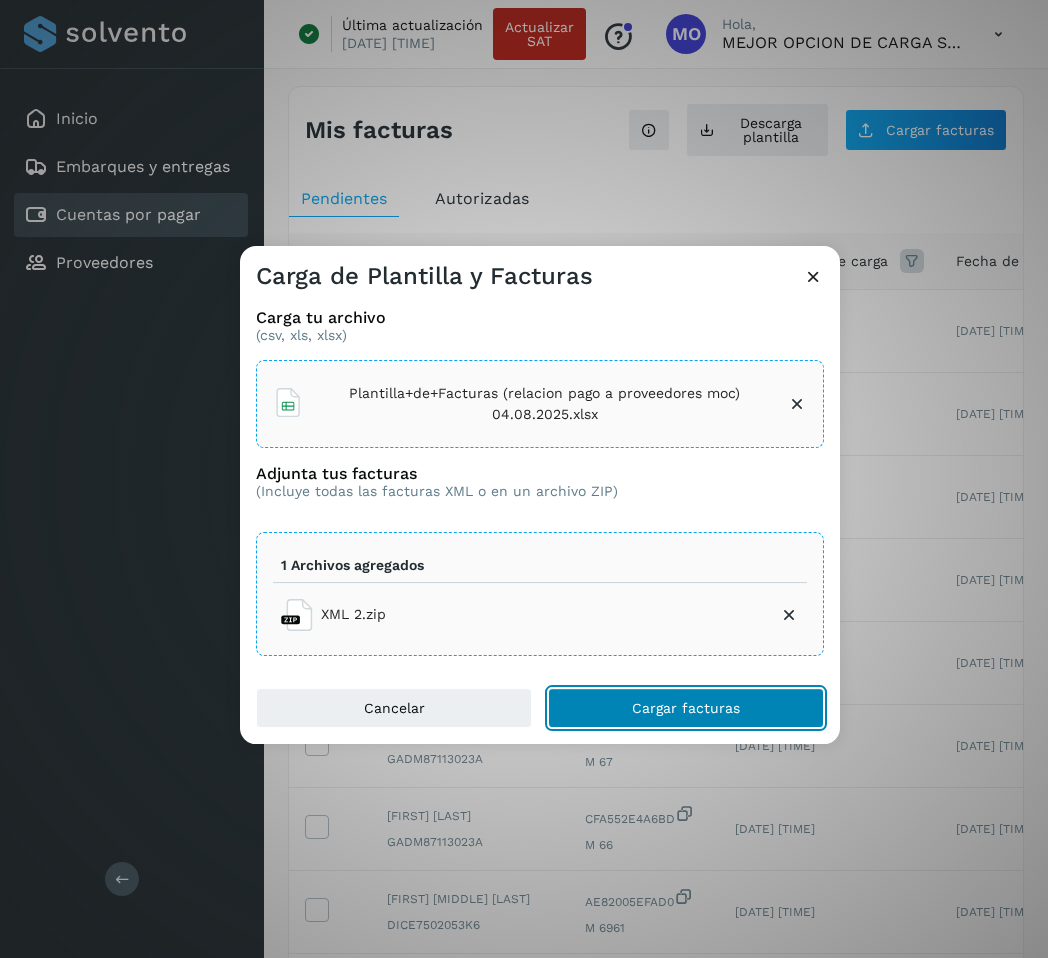 click on "Cargar facturas" 